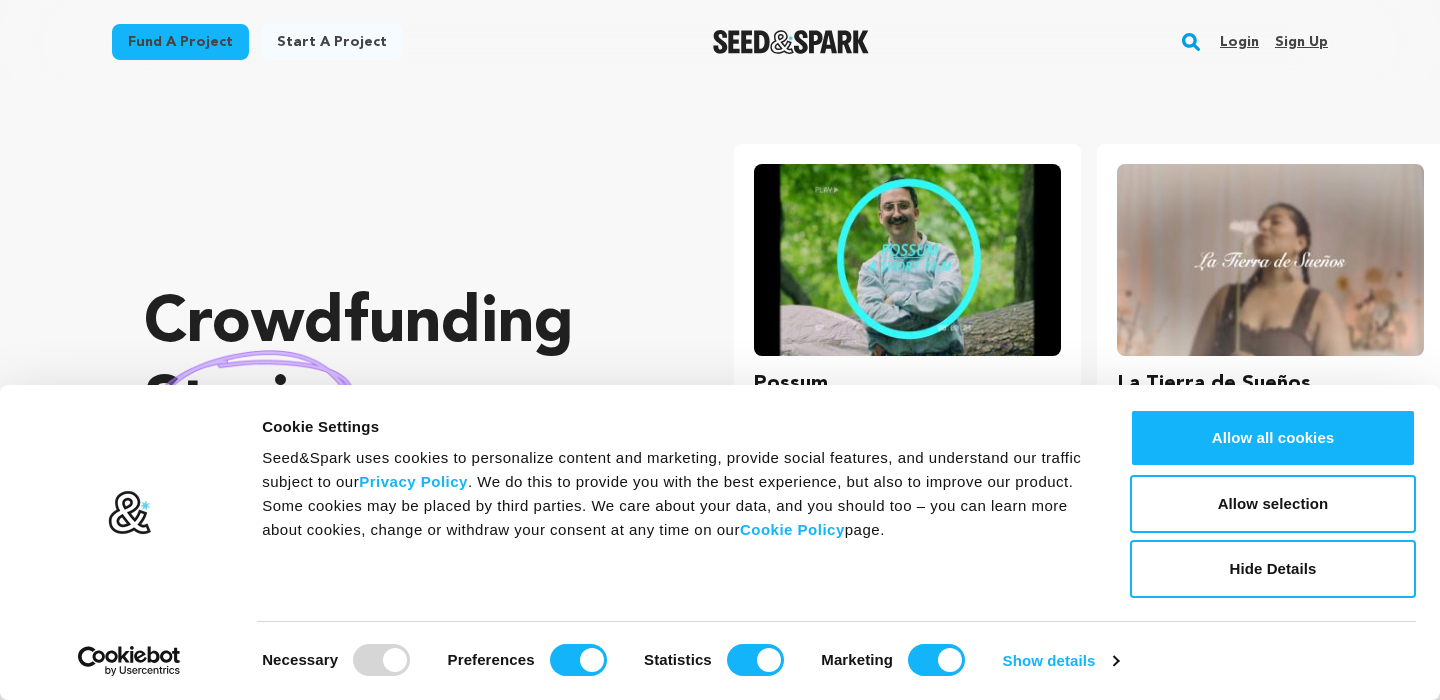 scroll, scrollTop: 0, scrollLeft: 0, axis: both 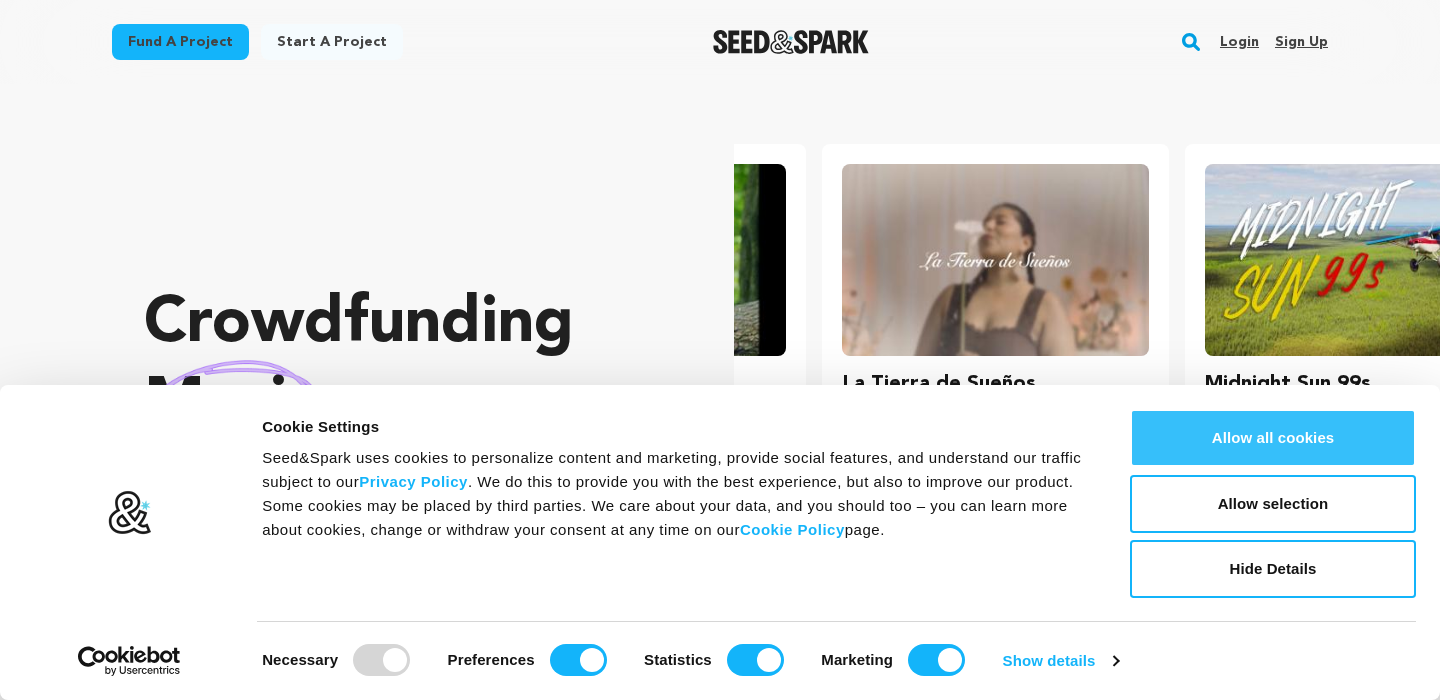click on "Allow all cookies" at bounding box center (1273, 438) 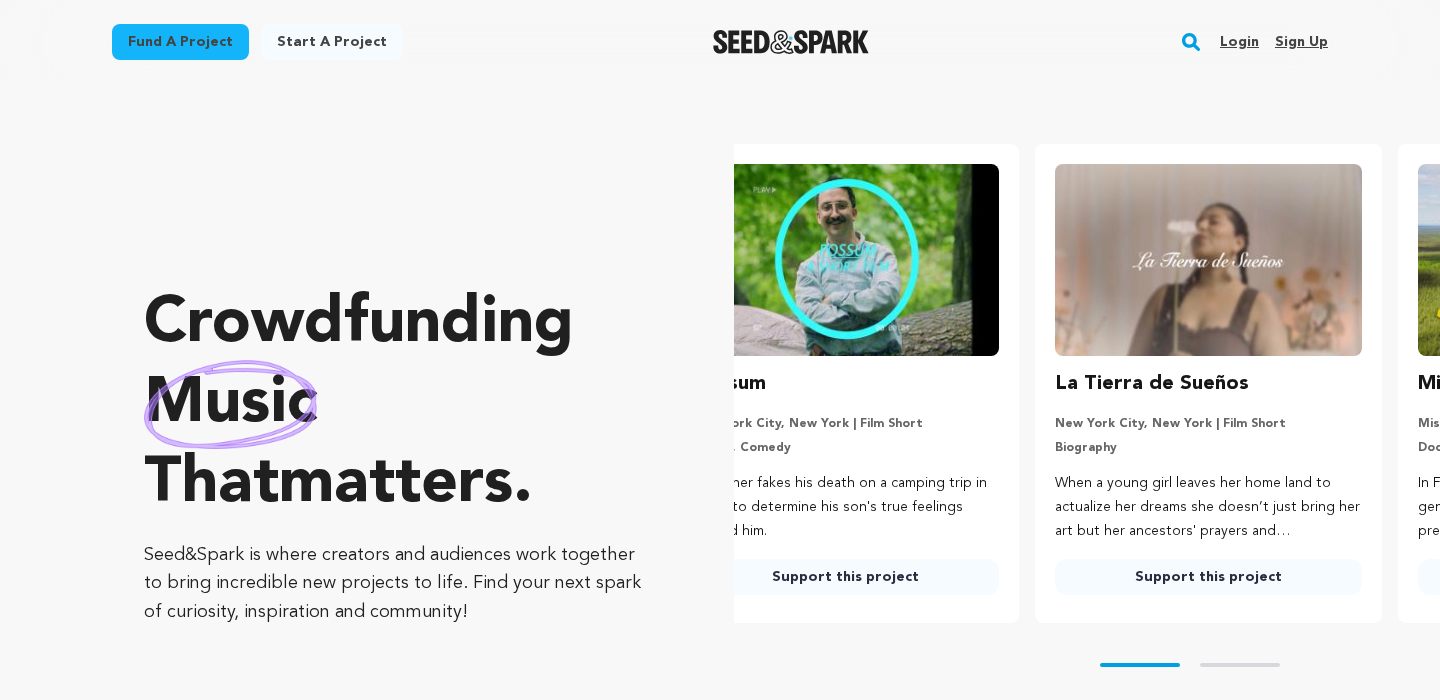 scroll, scrollTop: 0, scrollLeft: 0, axis: both 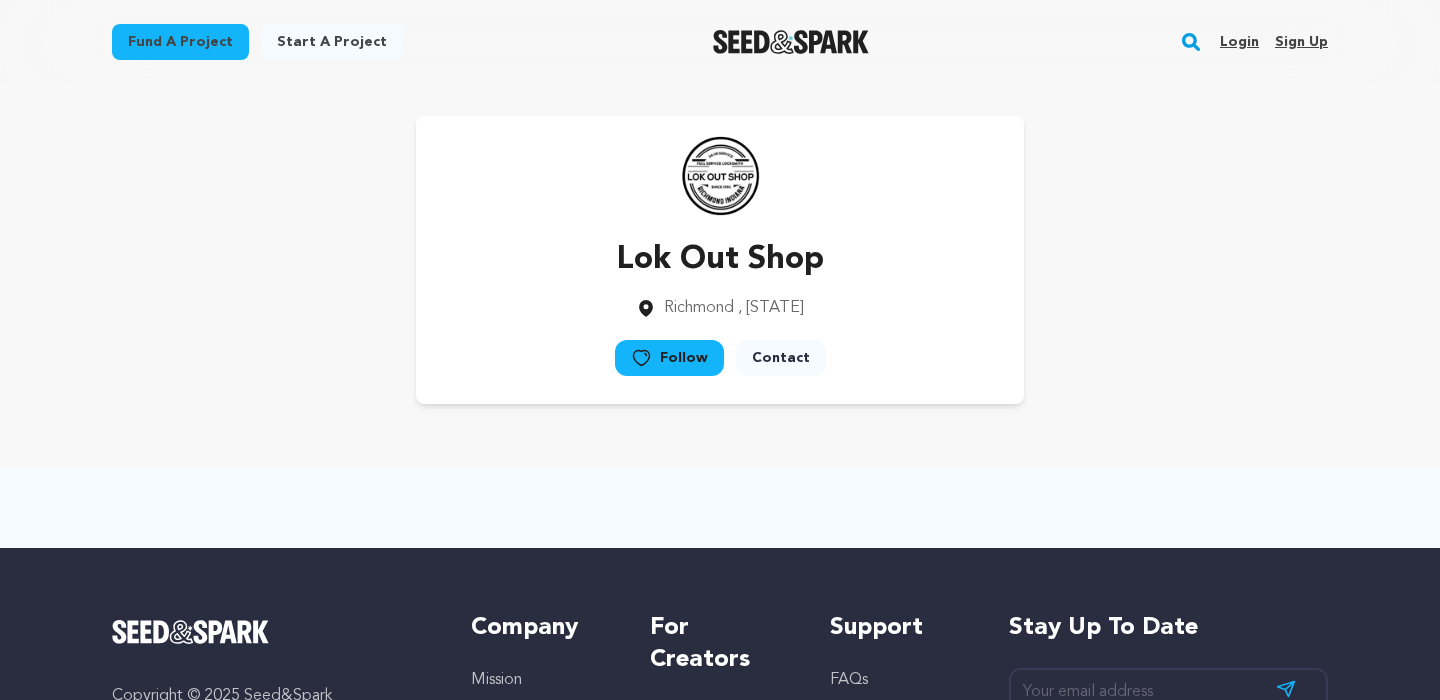 click on "Login" at bounding box center (1239, 42) 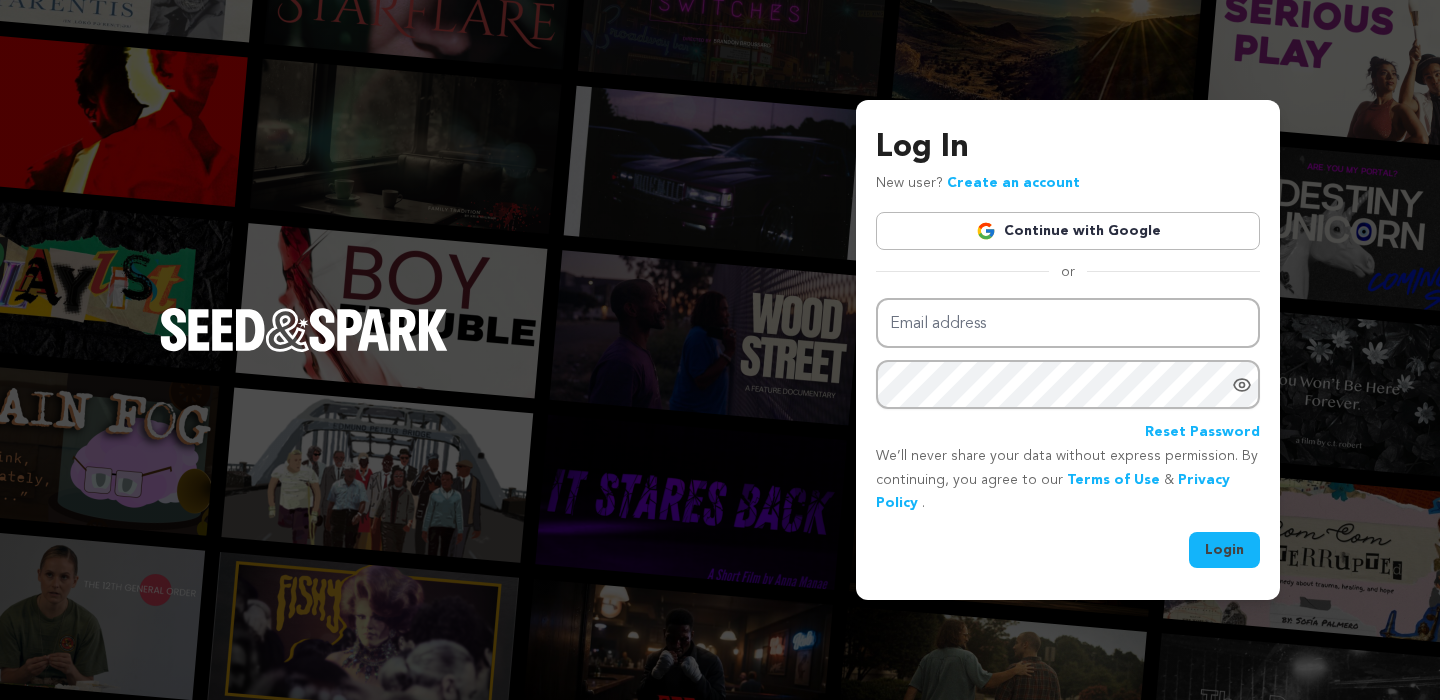 scroll, scrollTop: 0, scrollLeft: 0, axis: both 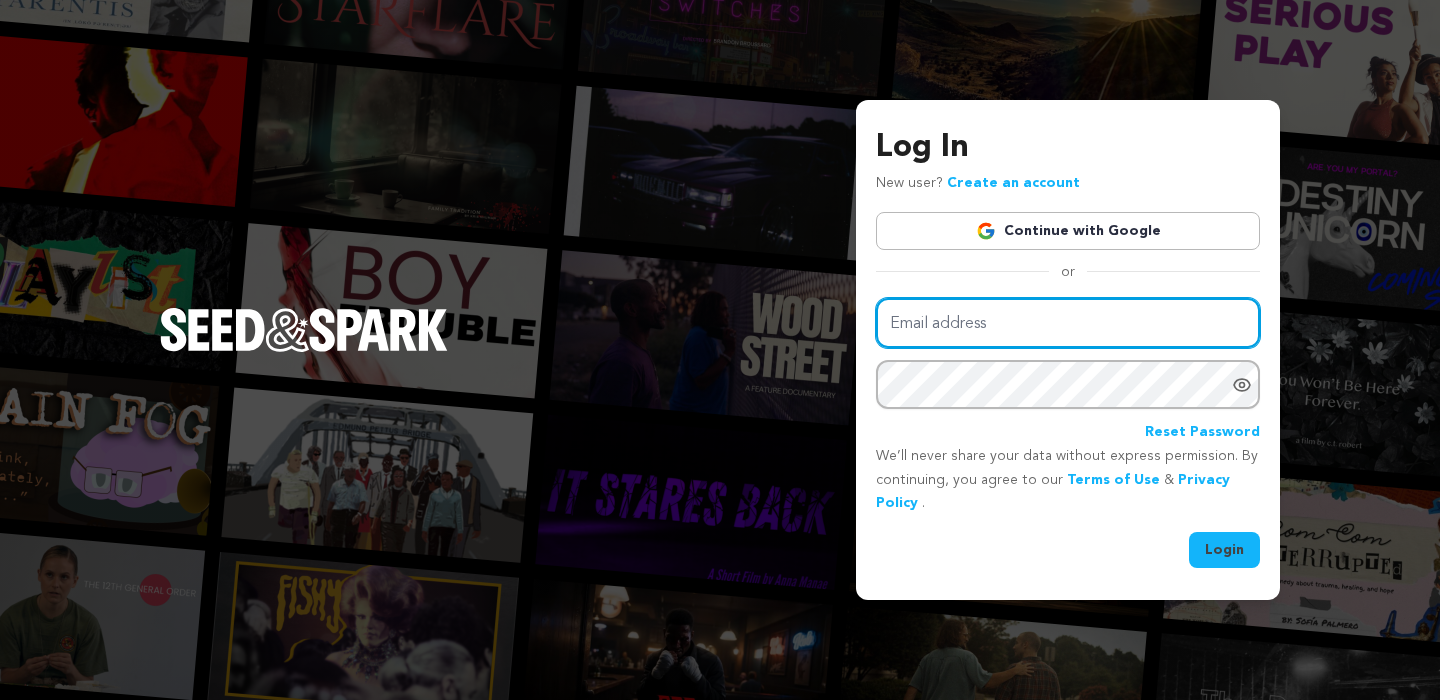 type on "lokoutshop2@gmail.com" 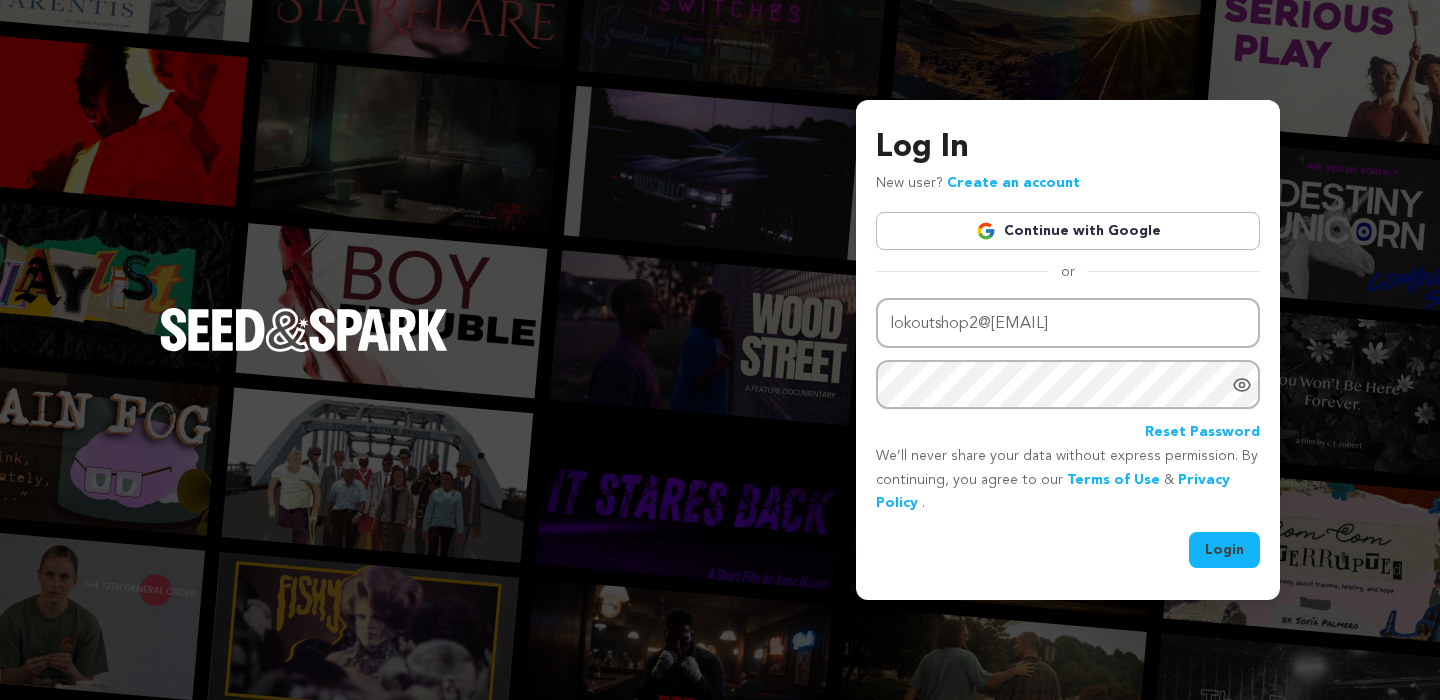click on "Login" at bounding box center (1224, 550) 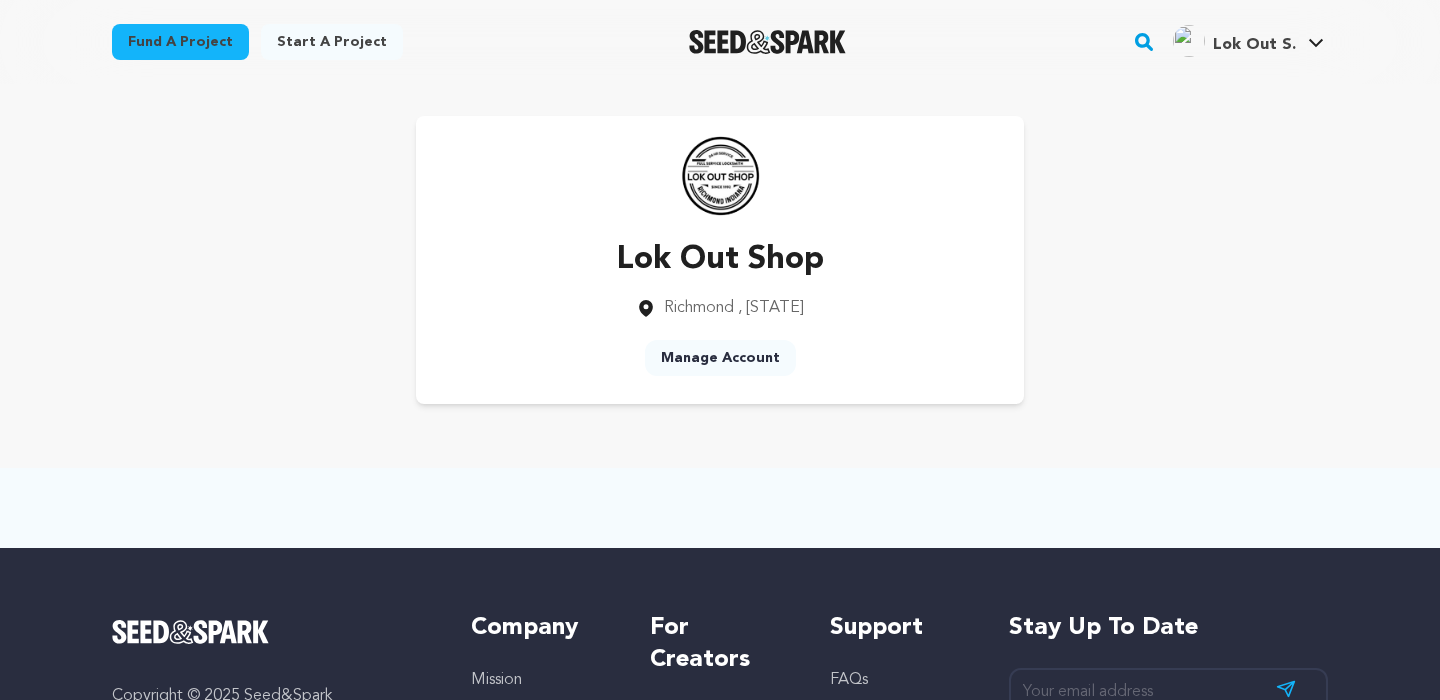 scroll, scrollTop: 0, scrollLeft: 0, axis: both 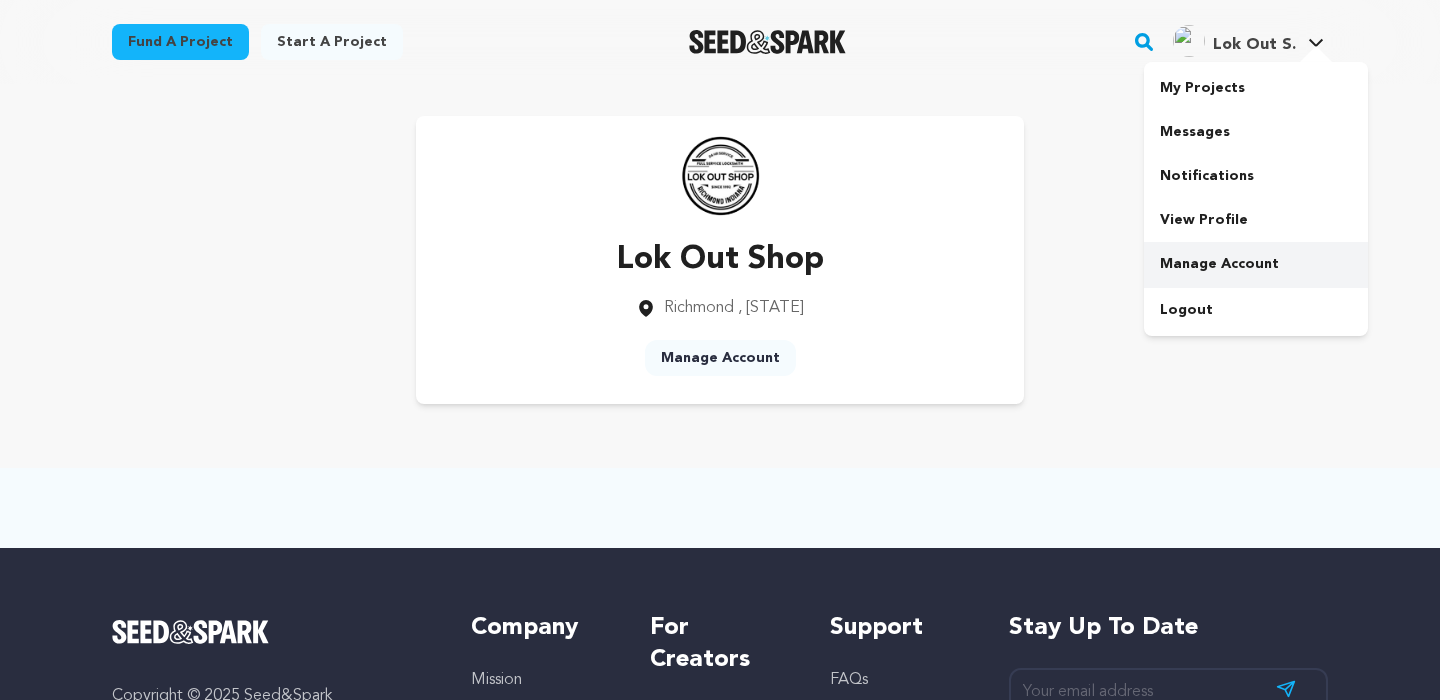 click on "Manage Account" at bounding box center (1256, 264) 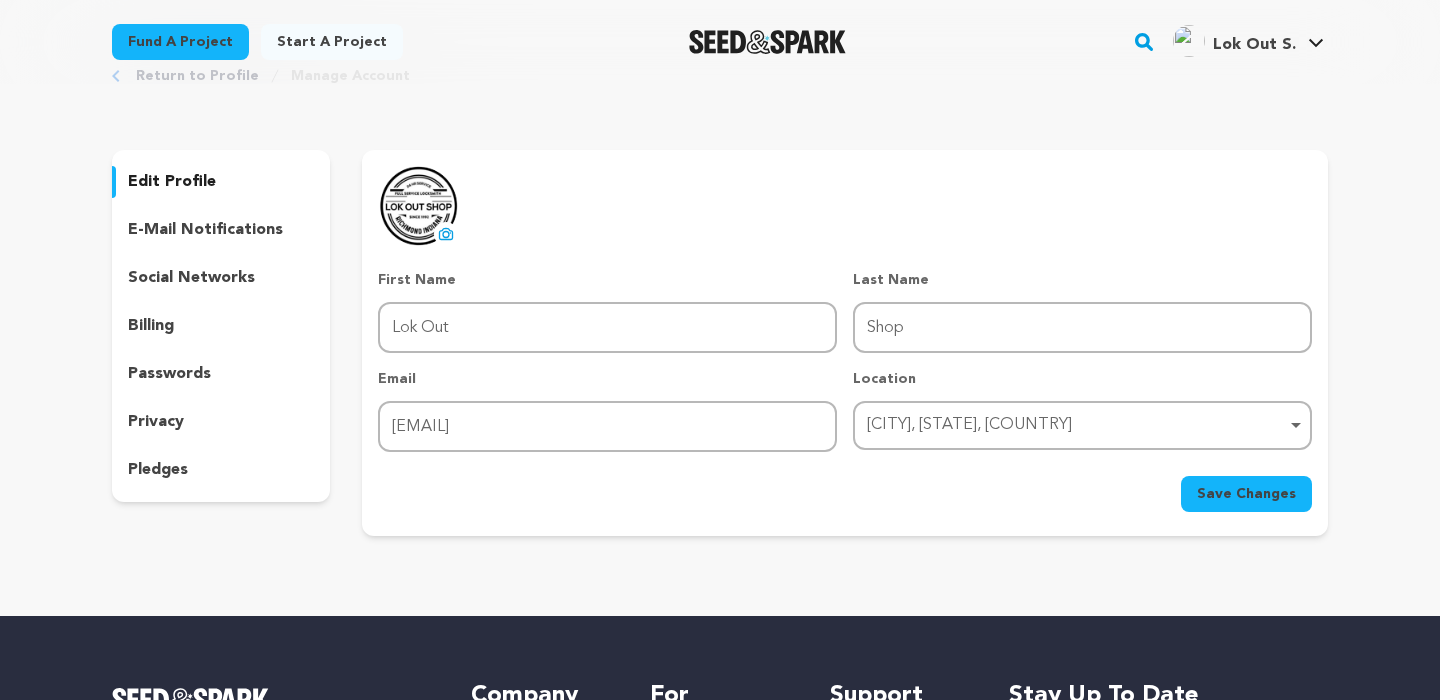 scroll, scrollTop: 60, scrollLeft: 0, axis: vertical 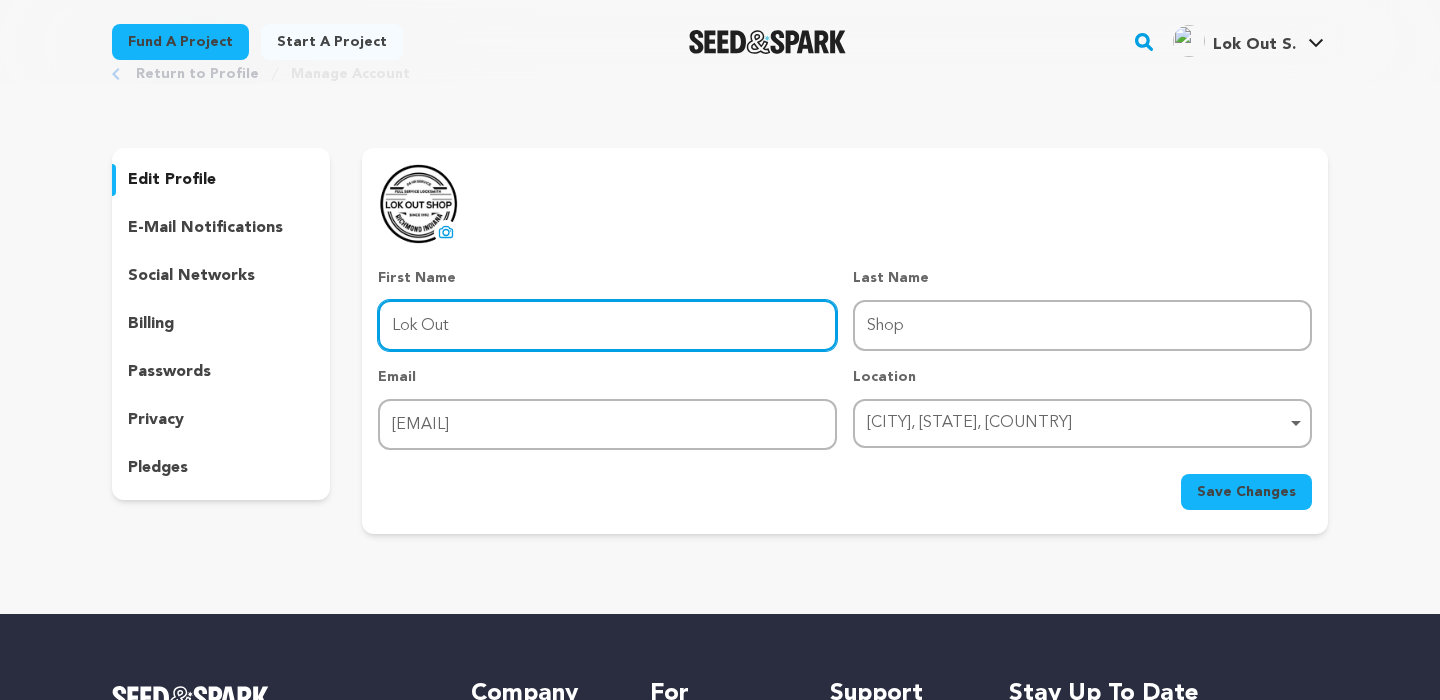 click on "Lok Out" at bounding box center [607, 325] 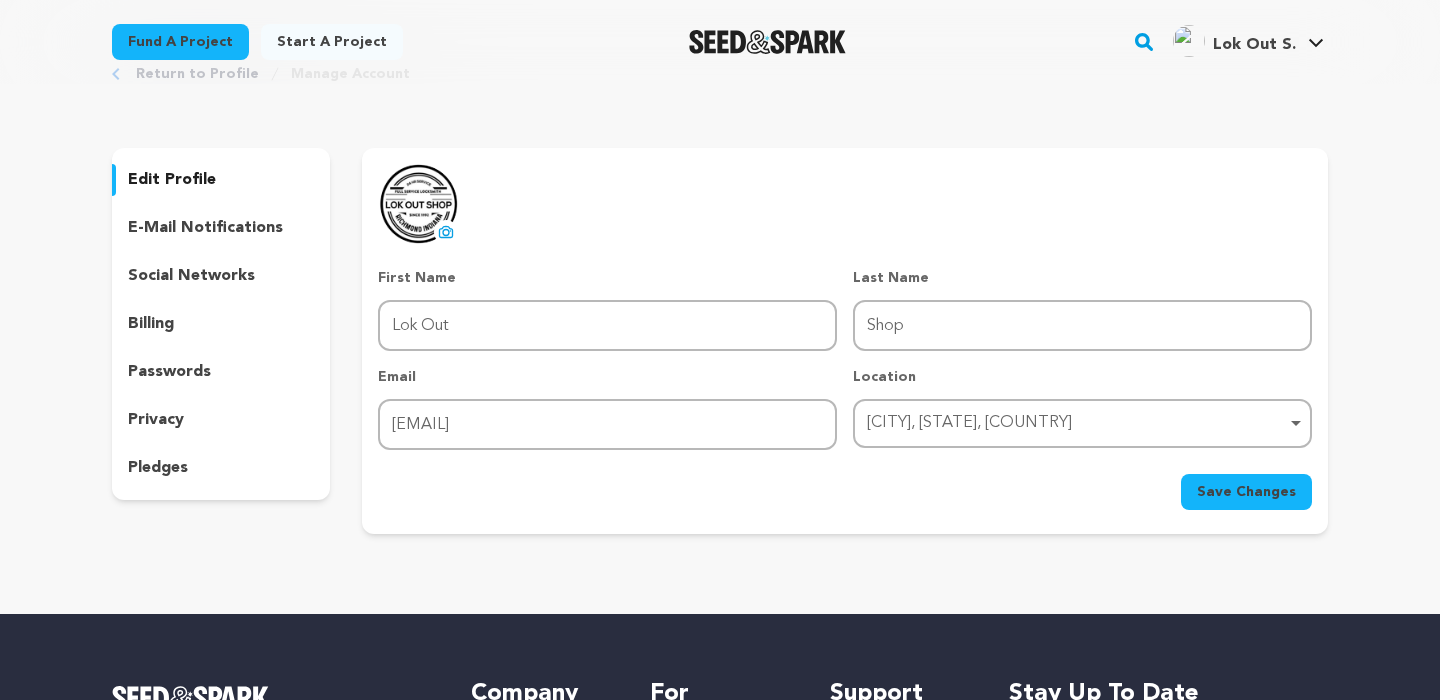 click on "social networks" at bounding box center [191, 276] 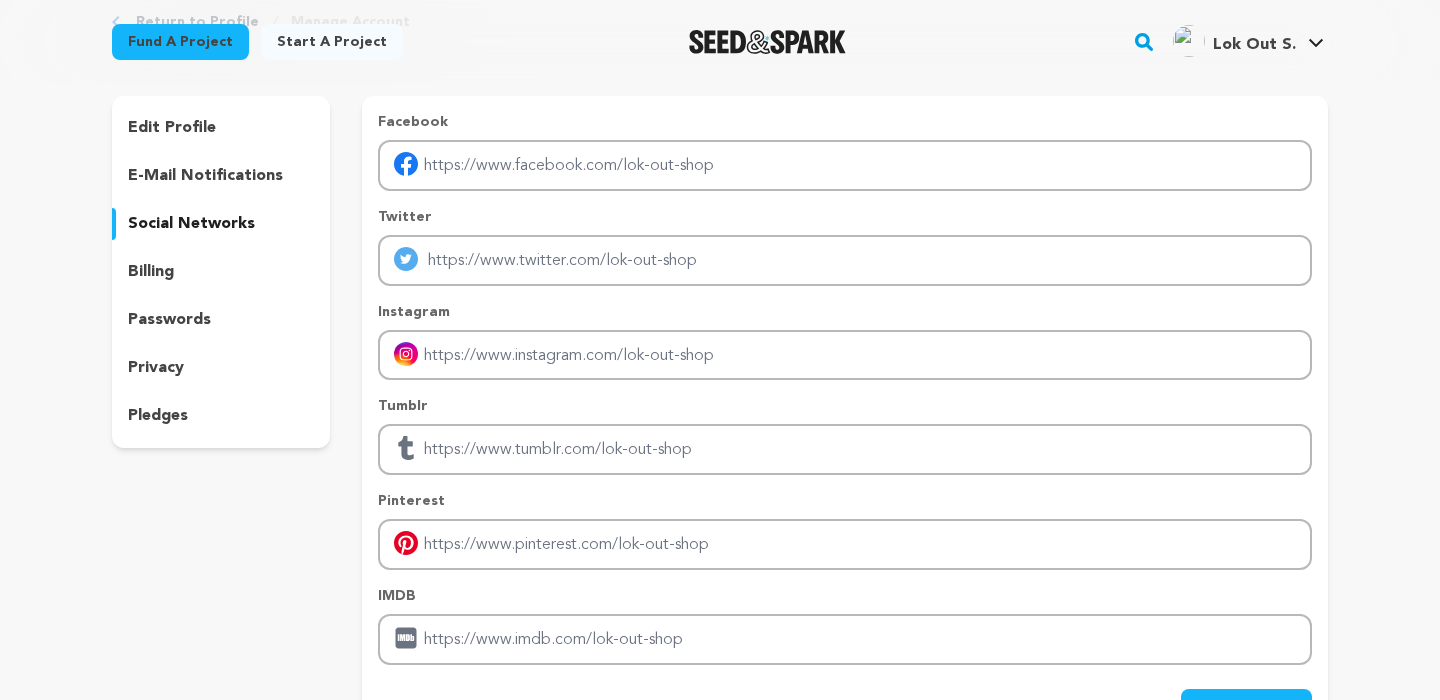 scroll, scrollTop: 0, scrollLeft: 0, axis: both 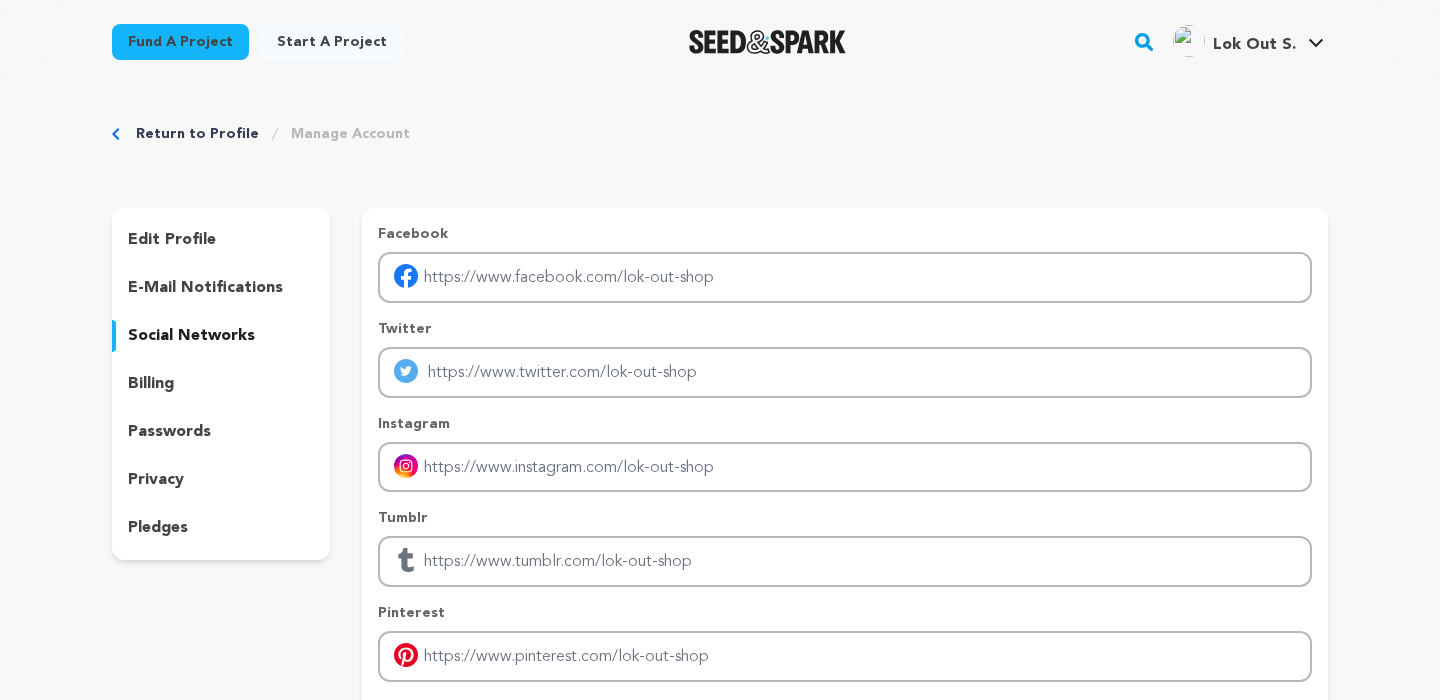 click on "edit profile" at bounding box center (172, 240) 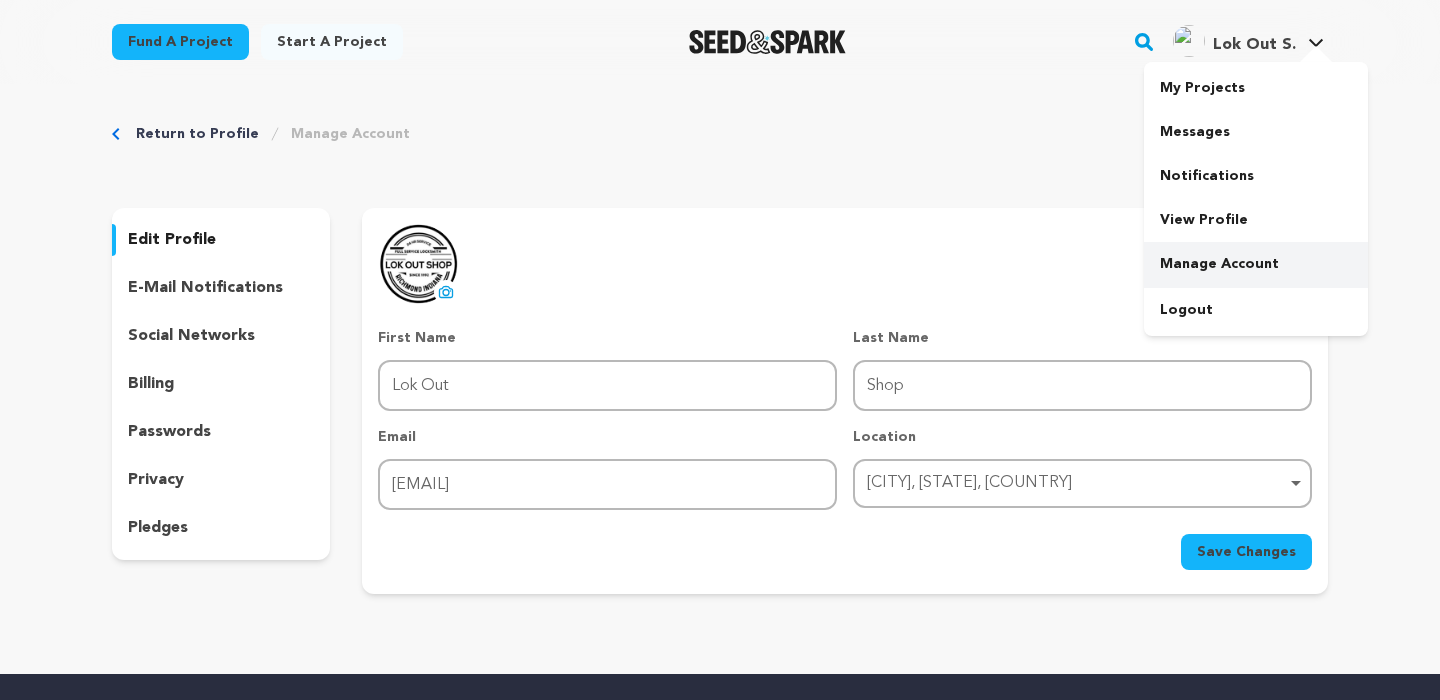 click on "Manage Account" at bounding box center [1256, 264] 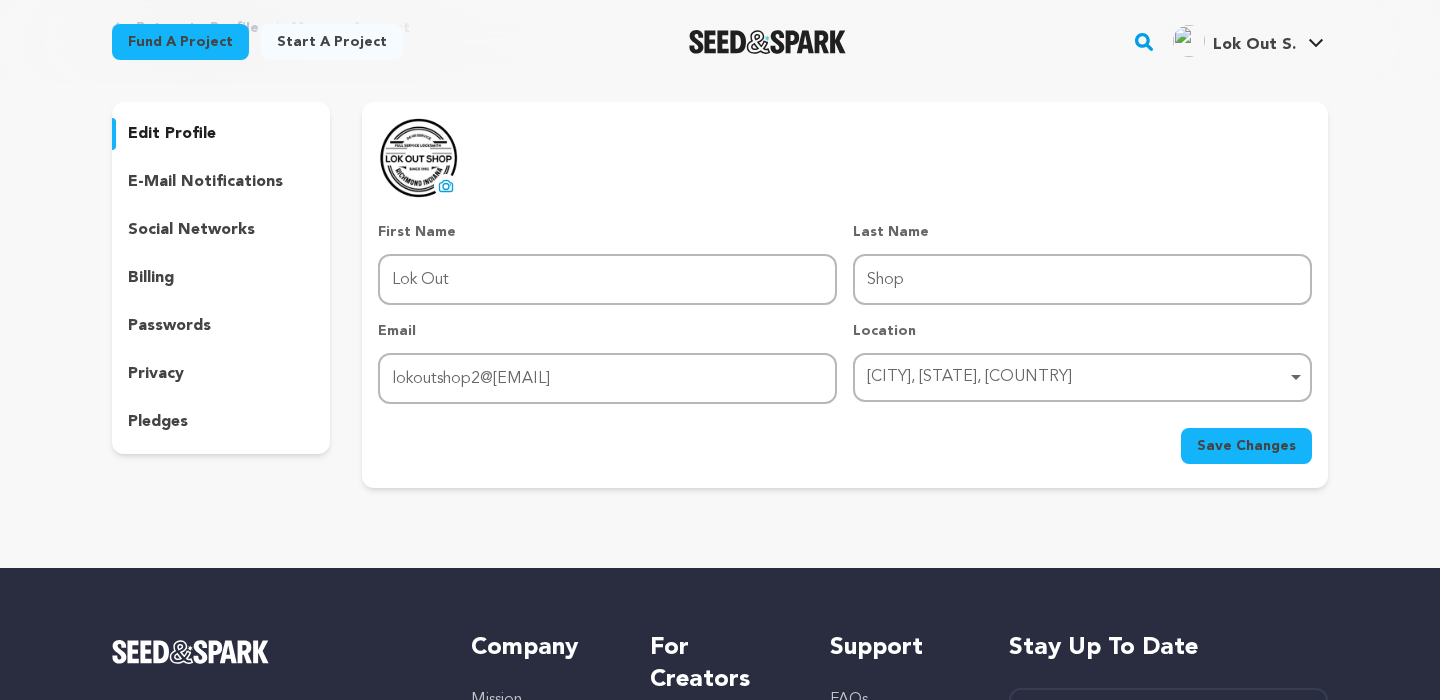 scroll, scrollTop: 0, scrollLeft: 0, axis: both 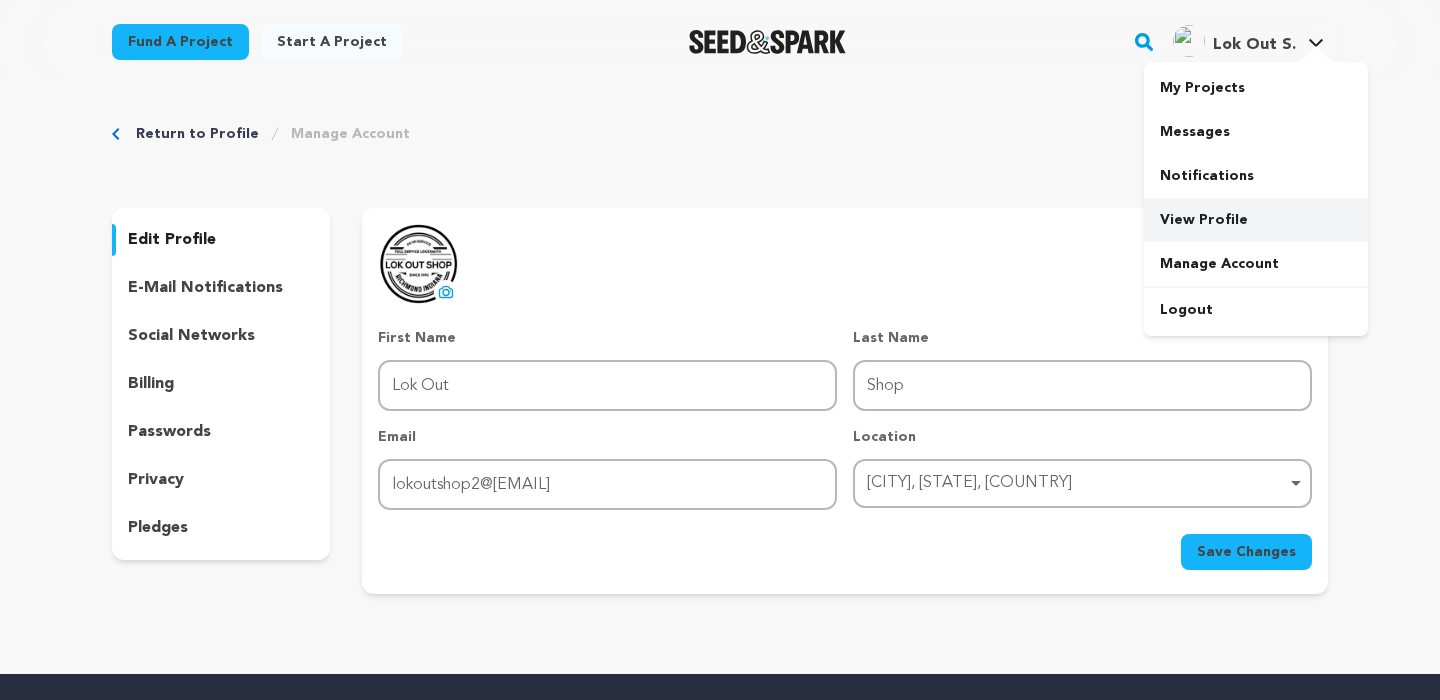 click on "View Profile" at bounding box center [1256, 220] 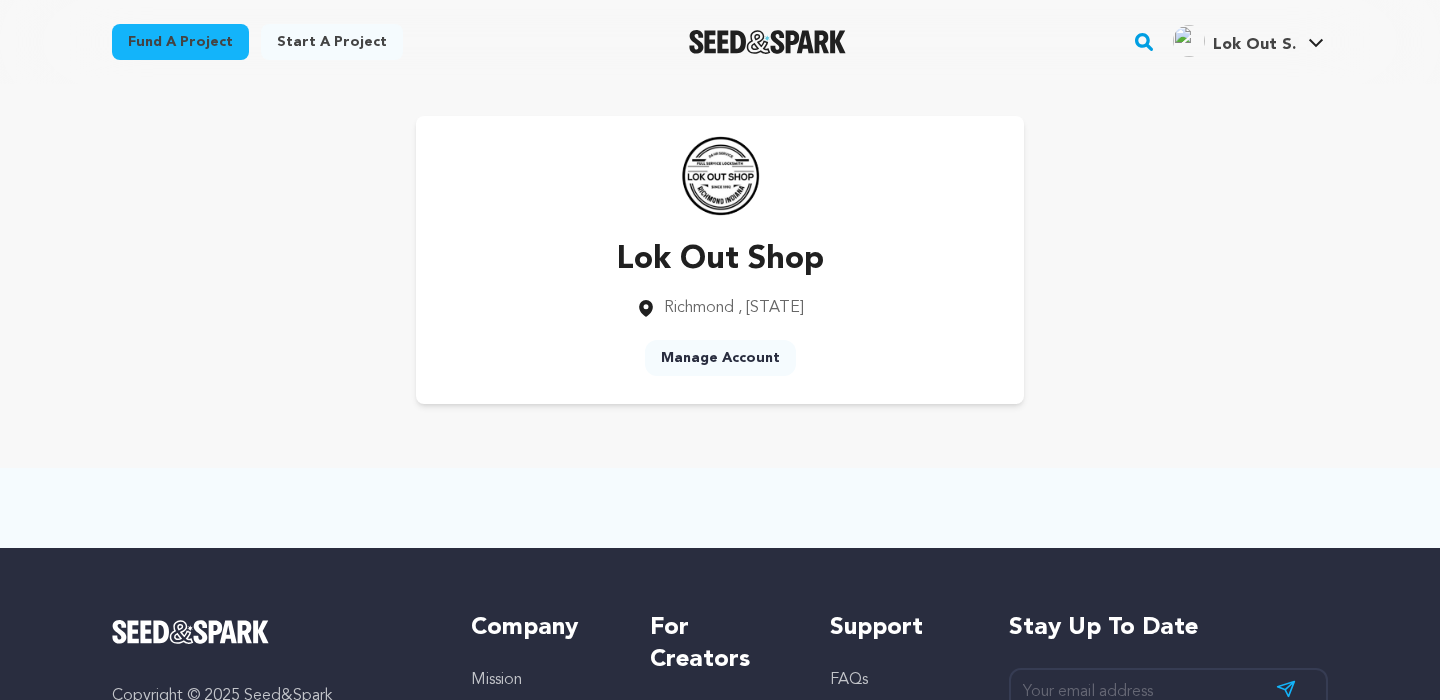 scroll, scrollTop: 0, scrollLeft: 0, axis: both 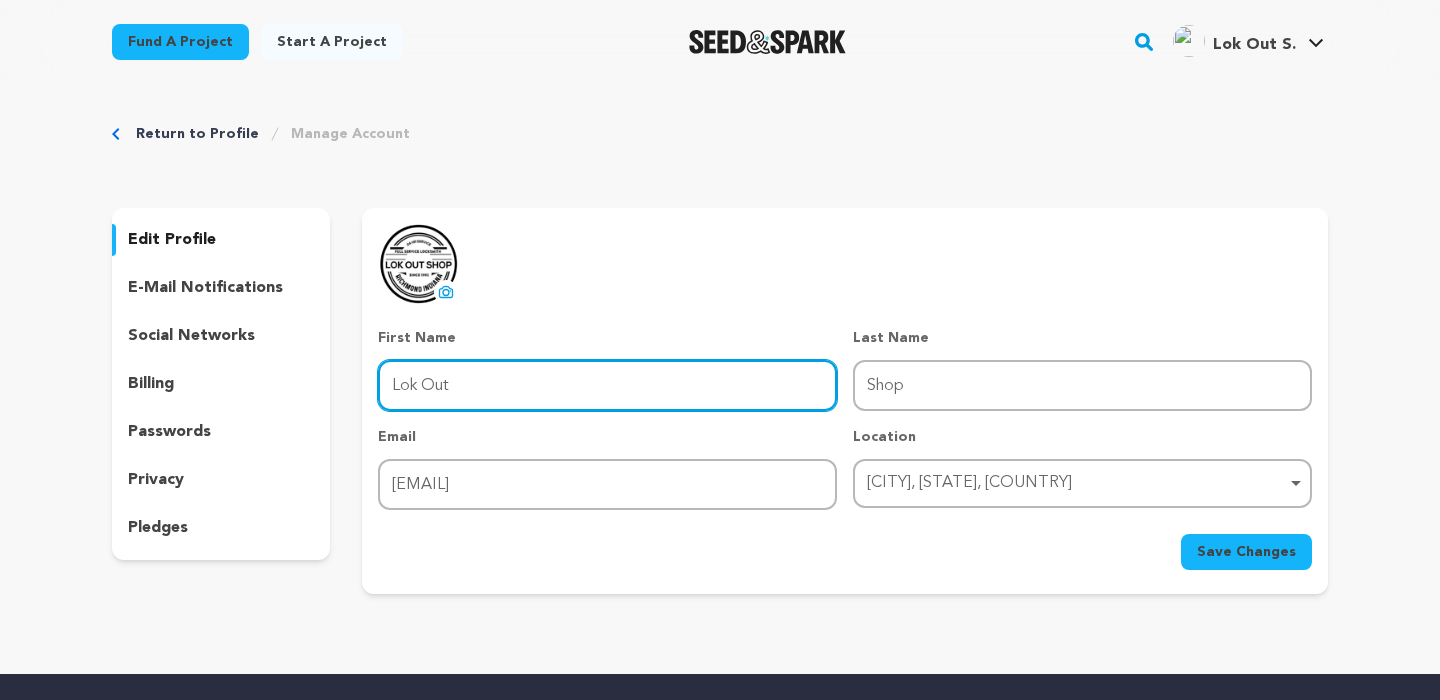 click on "Lok Out" at bounding box center (607, 385) 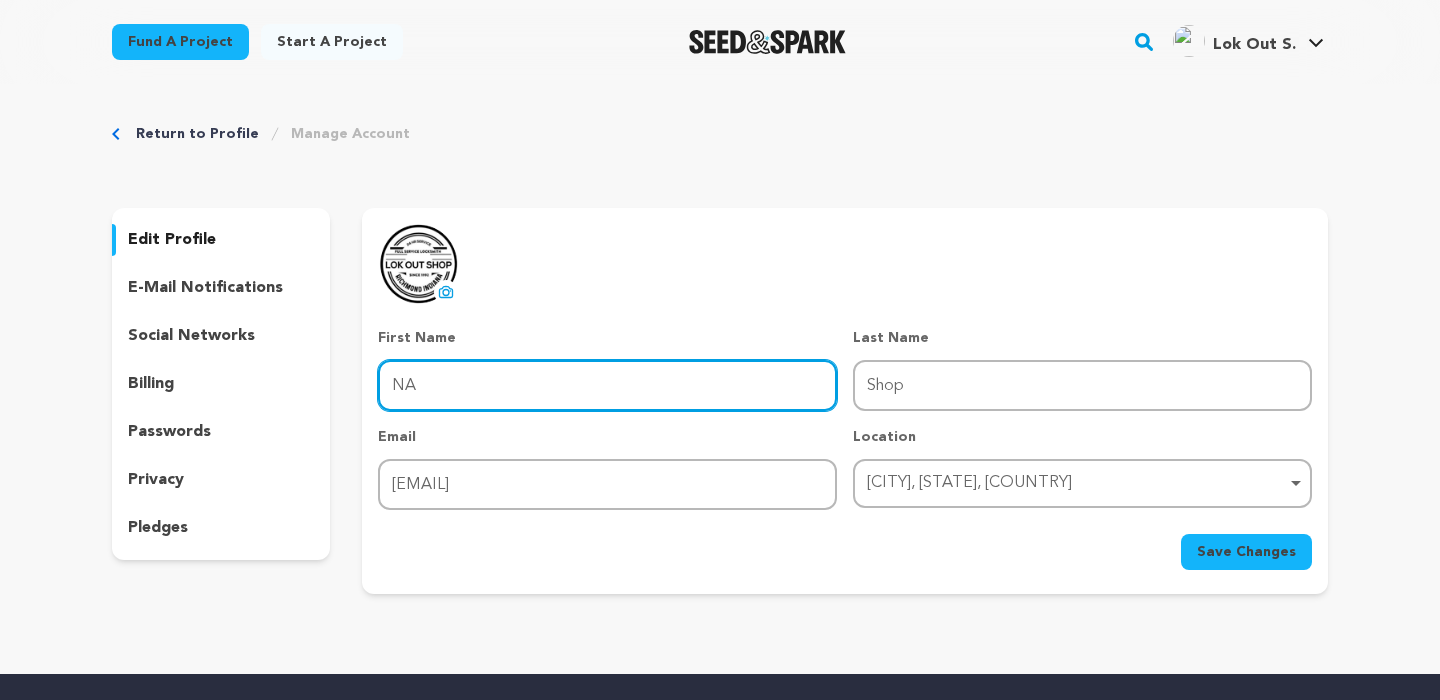 type on "NA" 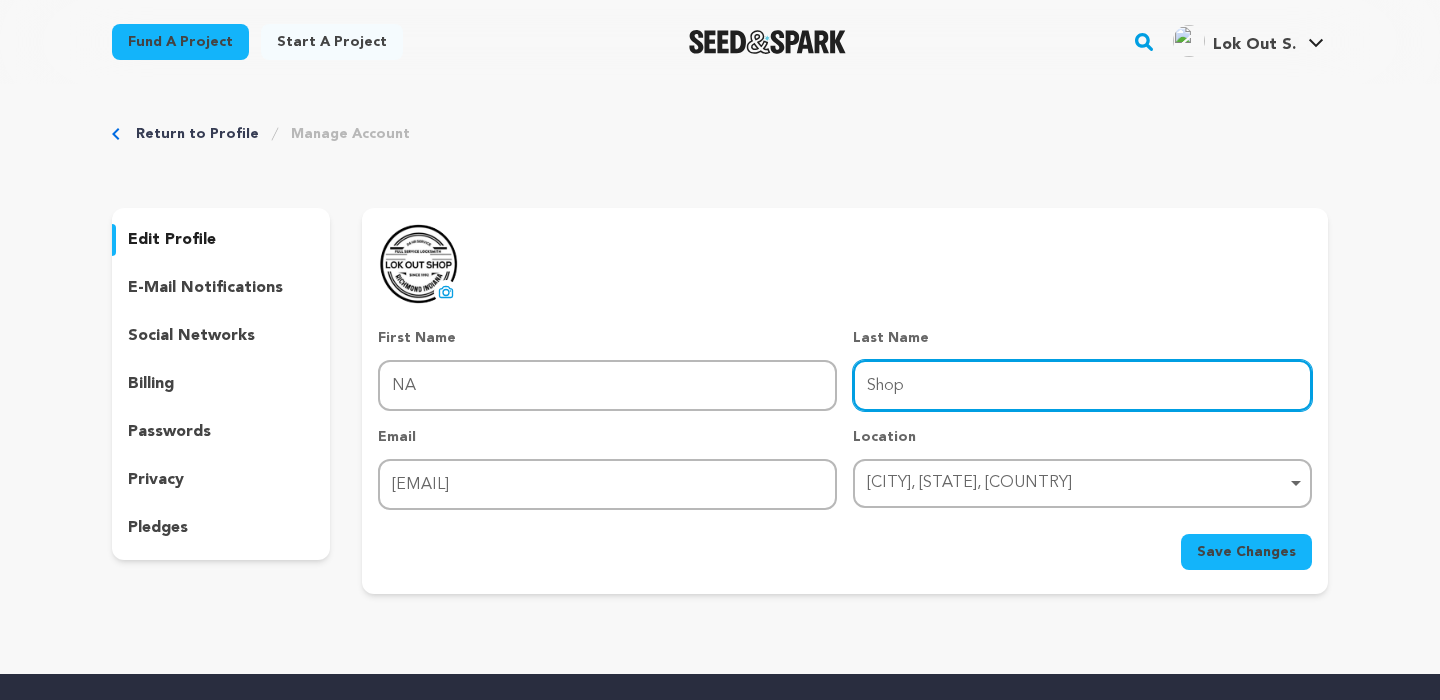 click on "Shop" at bounding box center (1082, 385) 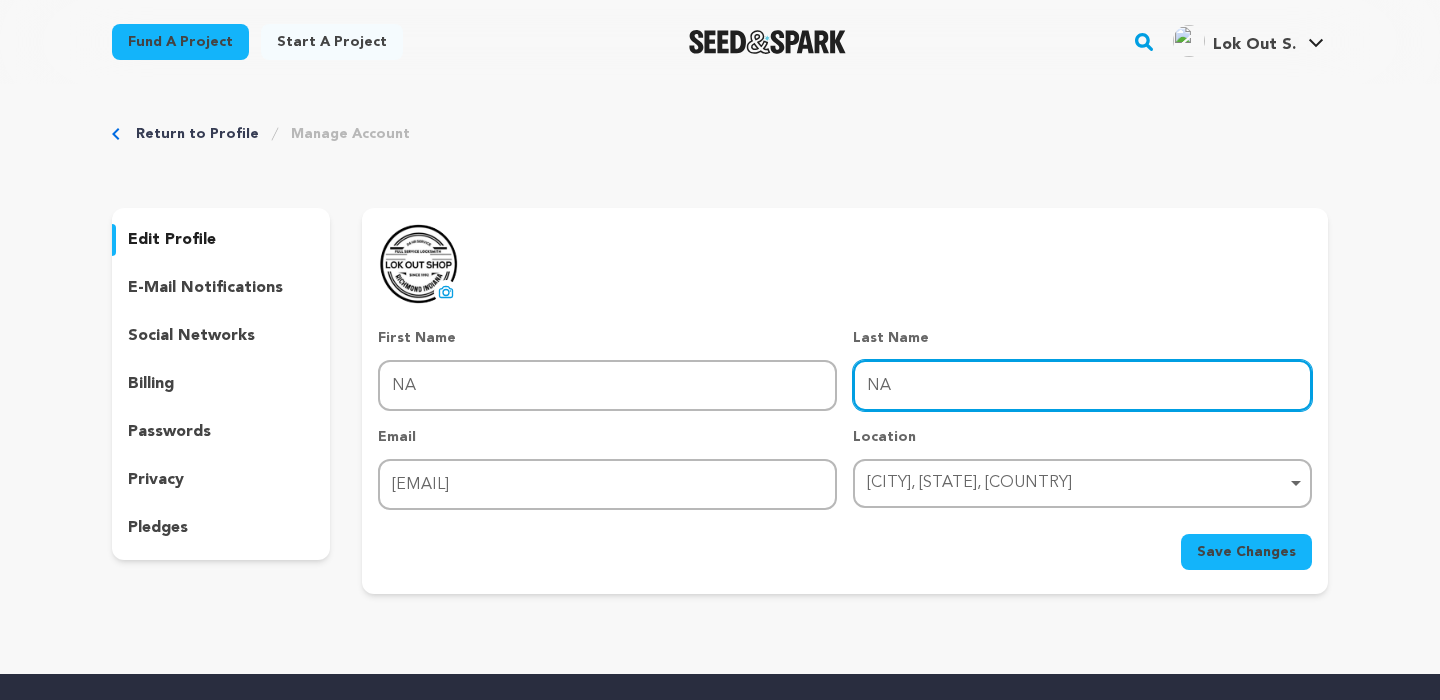 type on "NA" 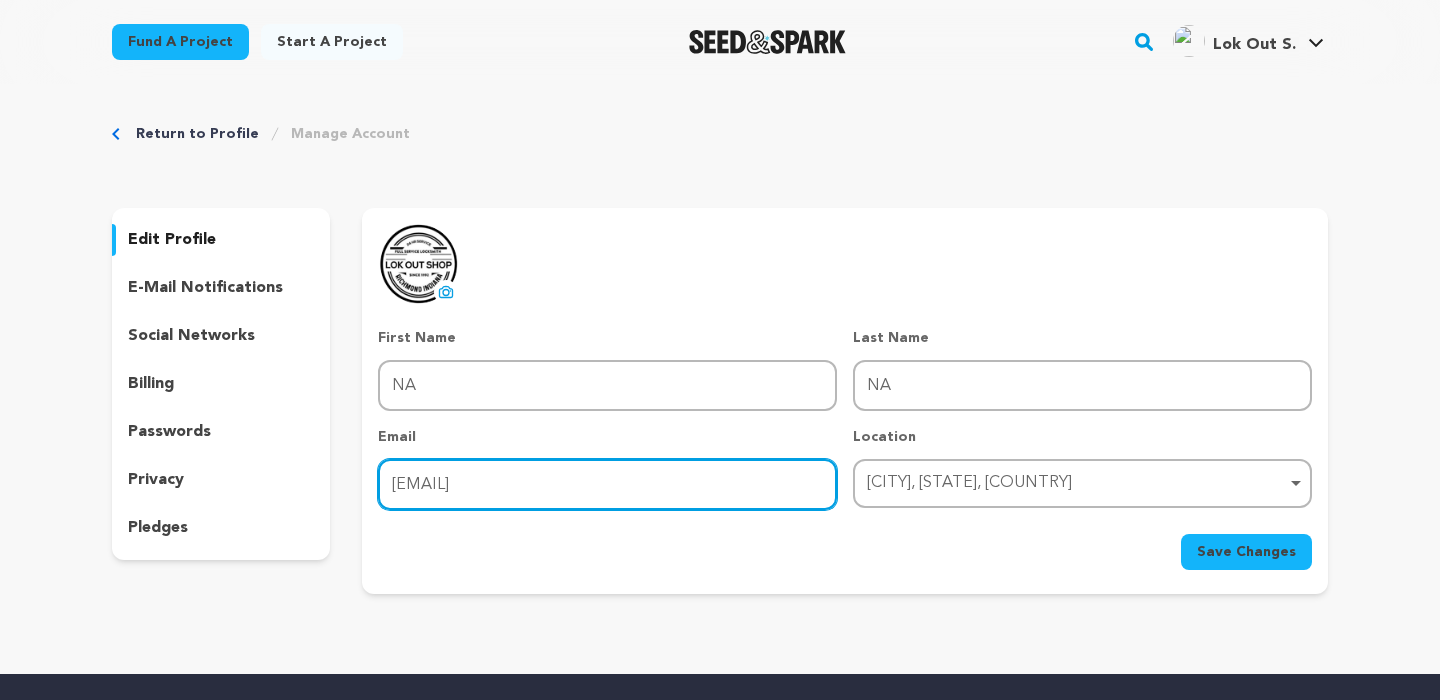 click on "lokoutshop2@gmail.com" at bounding box center [607, 484] 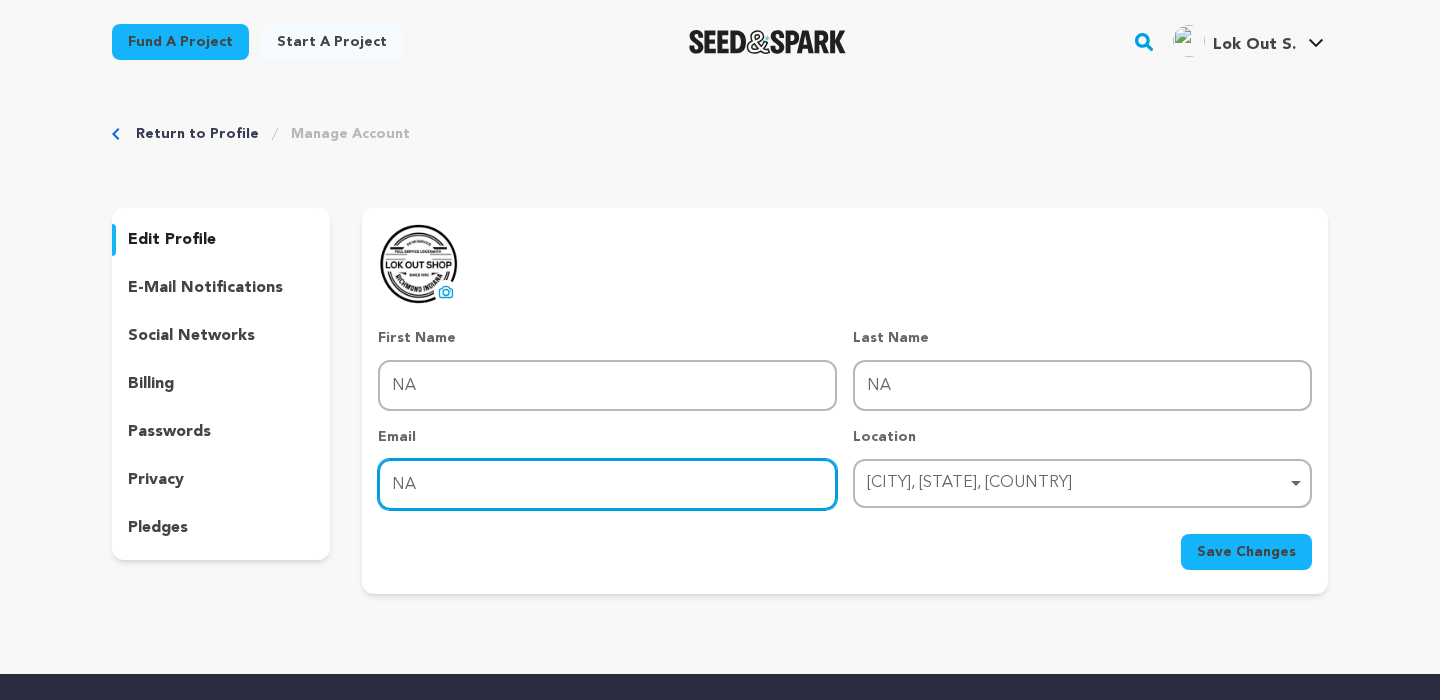 click on "Richmond, Indiana, United States Remove item" at bounding box center [1076, 483] 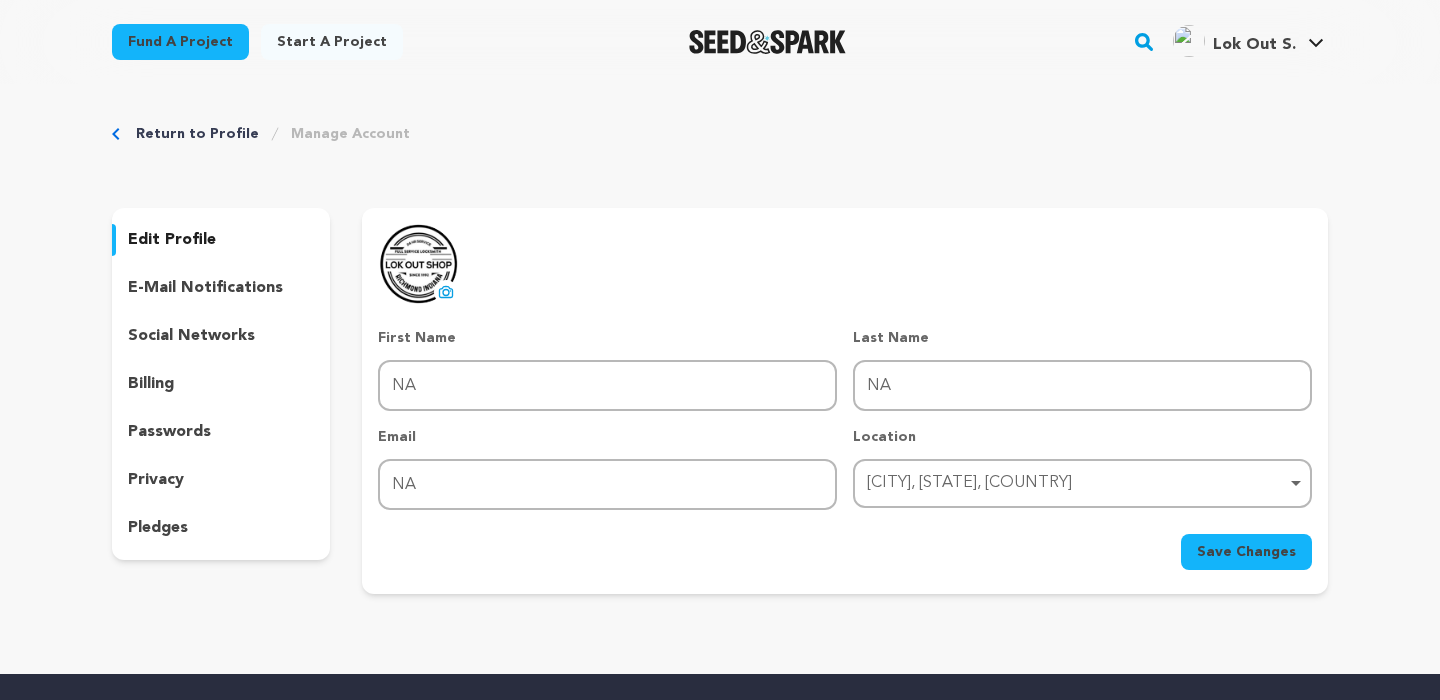 click on "Richmond, Indiana, United States Remove item" at bounding box center (1076, 483) 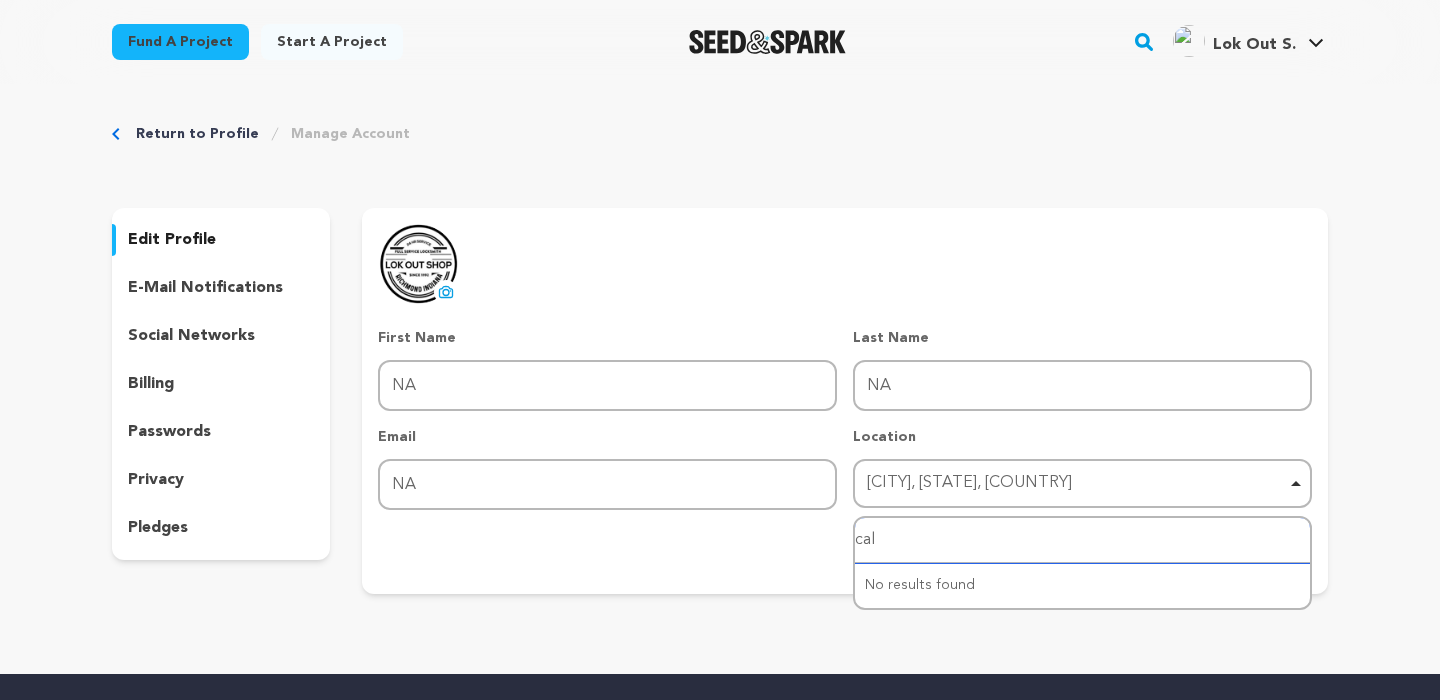 type on "cali" 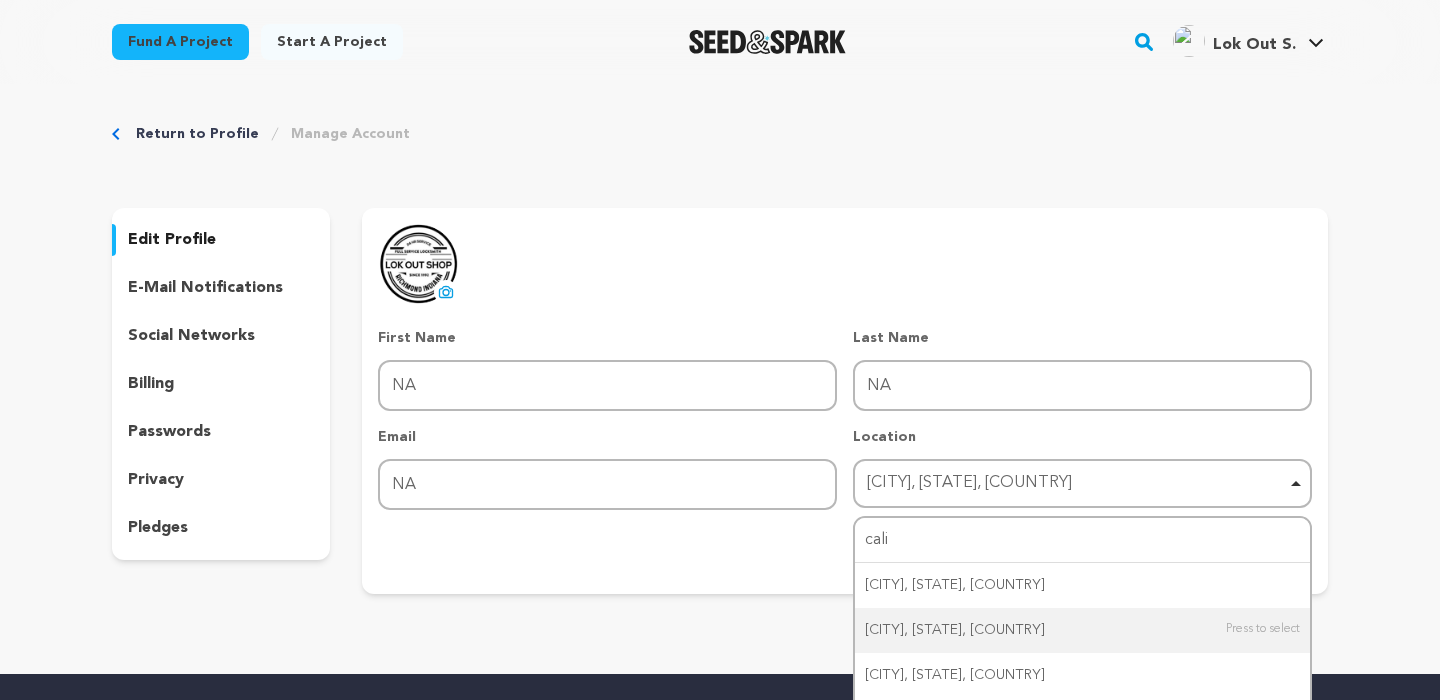 type 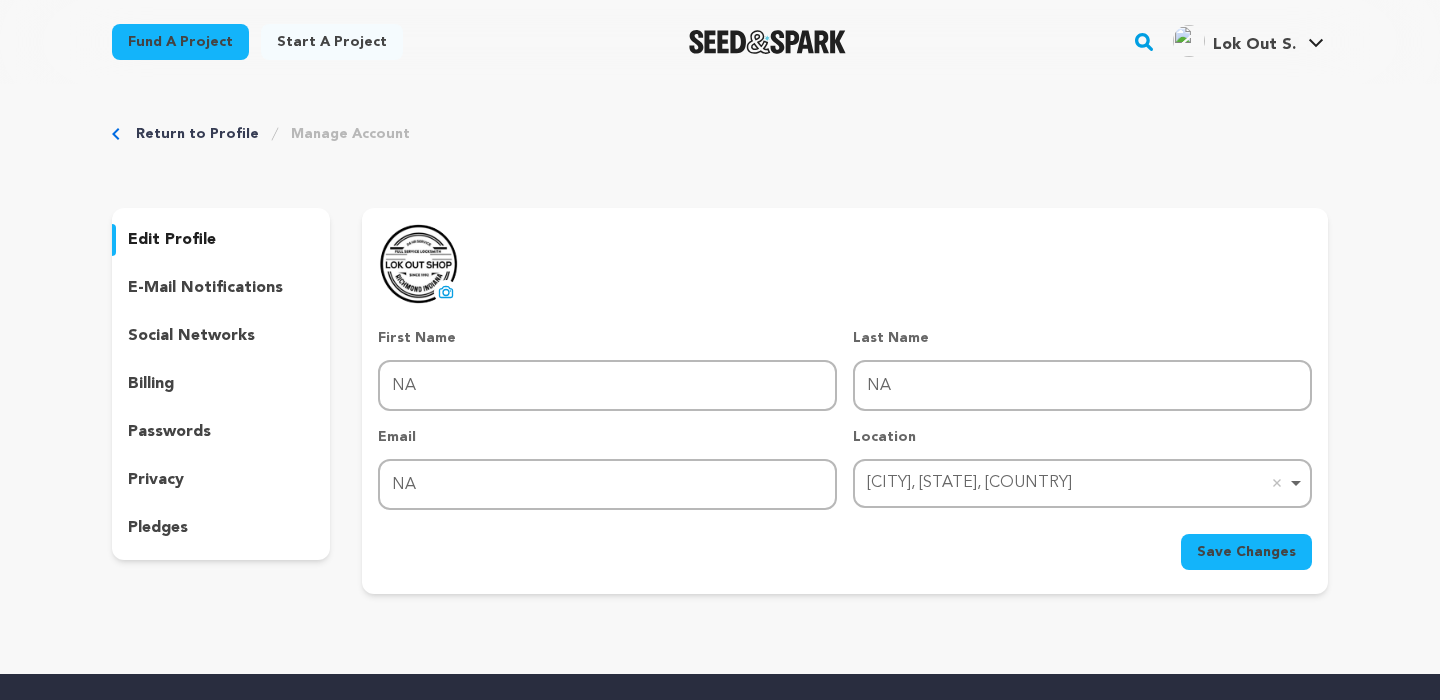 click on "Save Changes" at bounding box center (1246, 552) 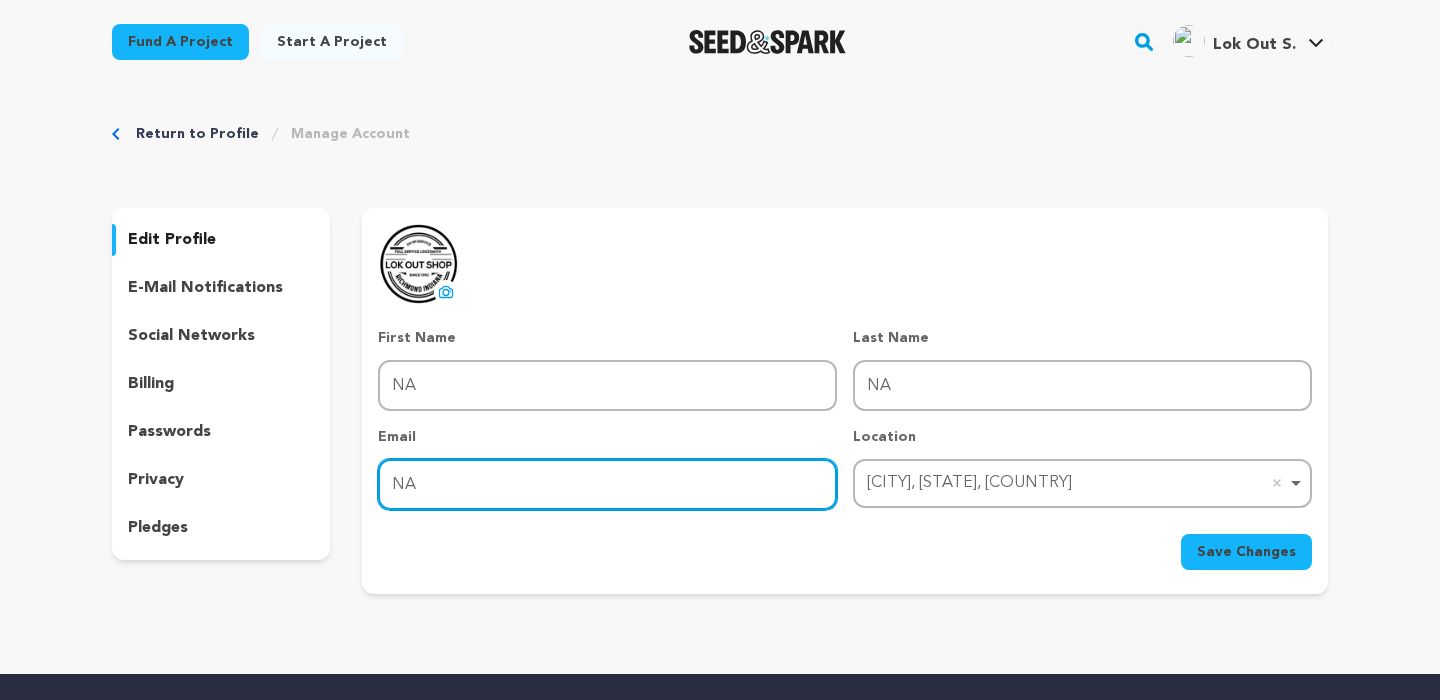 click on "NA" at bounding box center [607, 484] 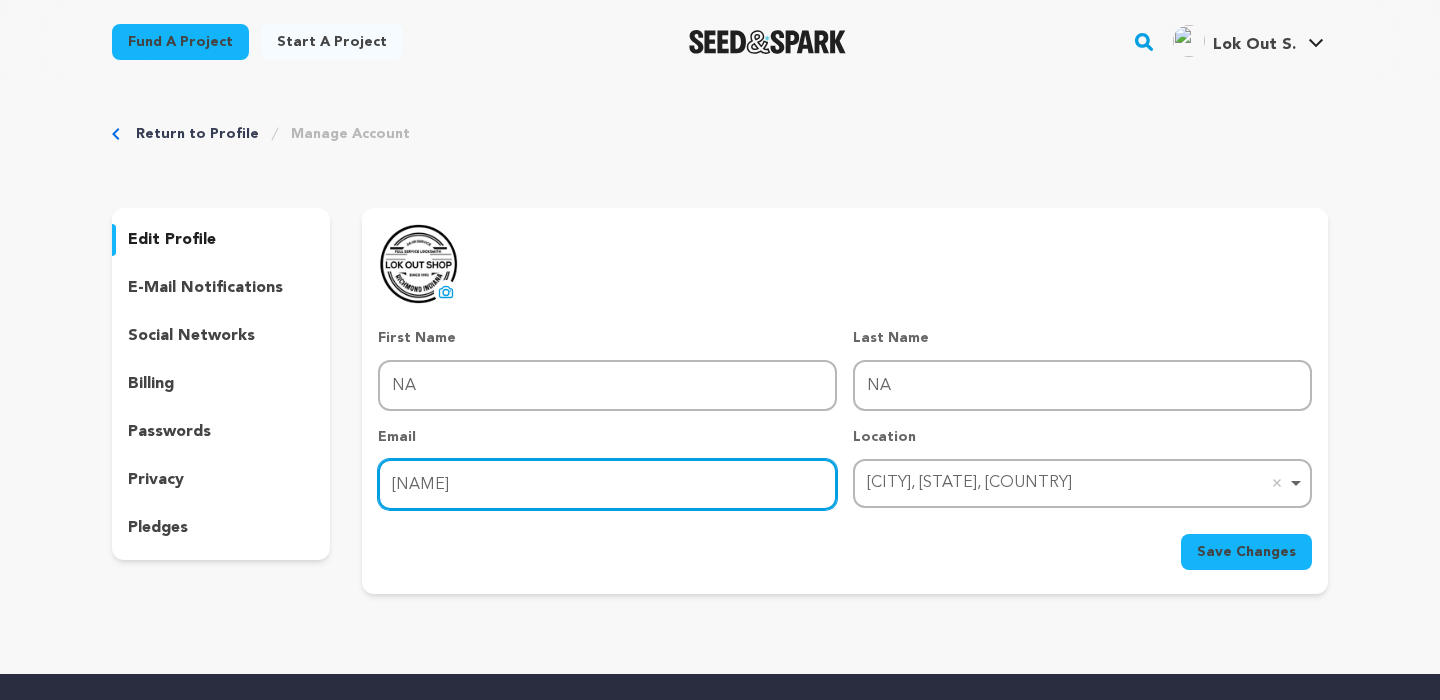type on "k" 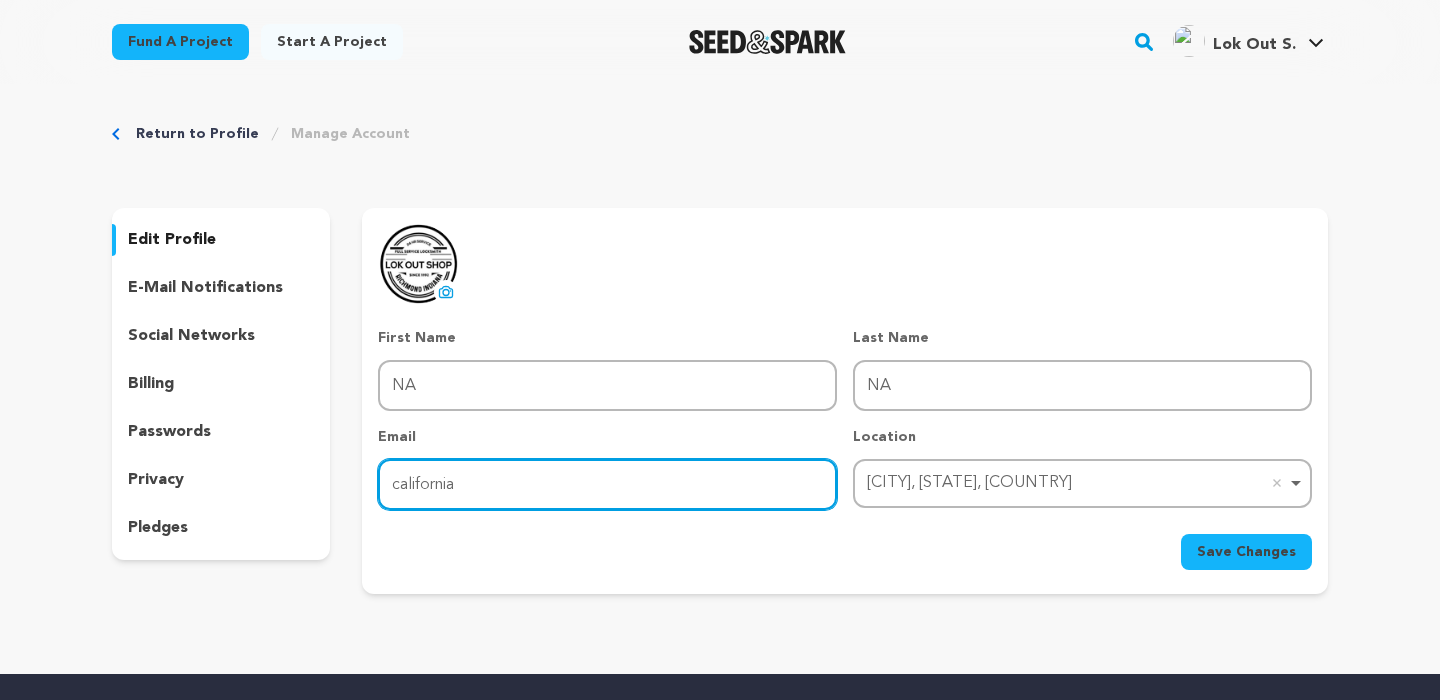 type on "california" 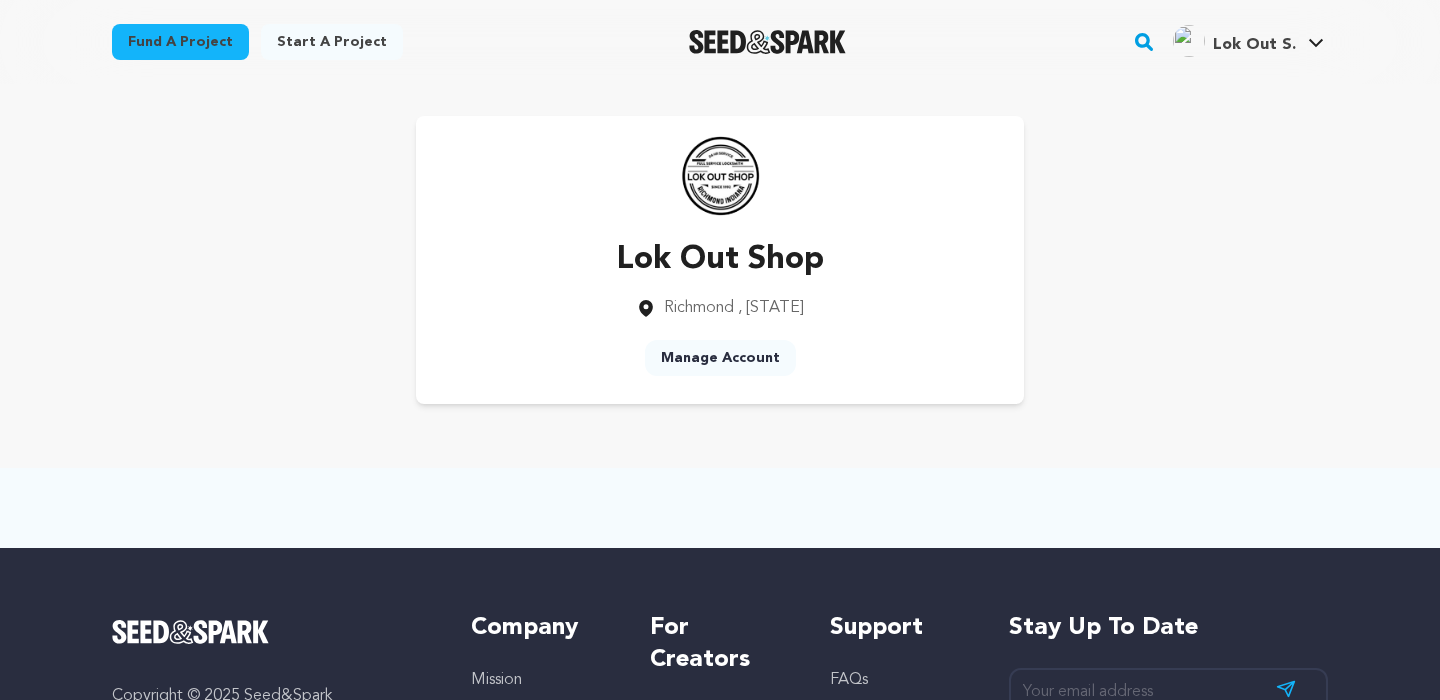 scroll, scrollTop: 0, scrollLeft: 0, axis: both 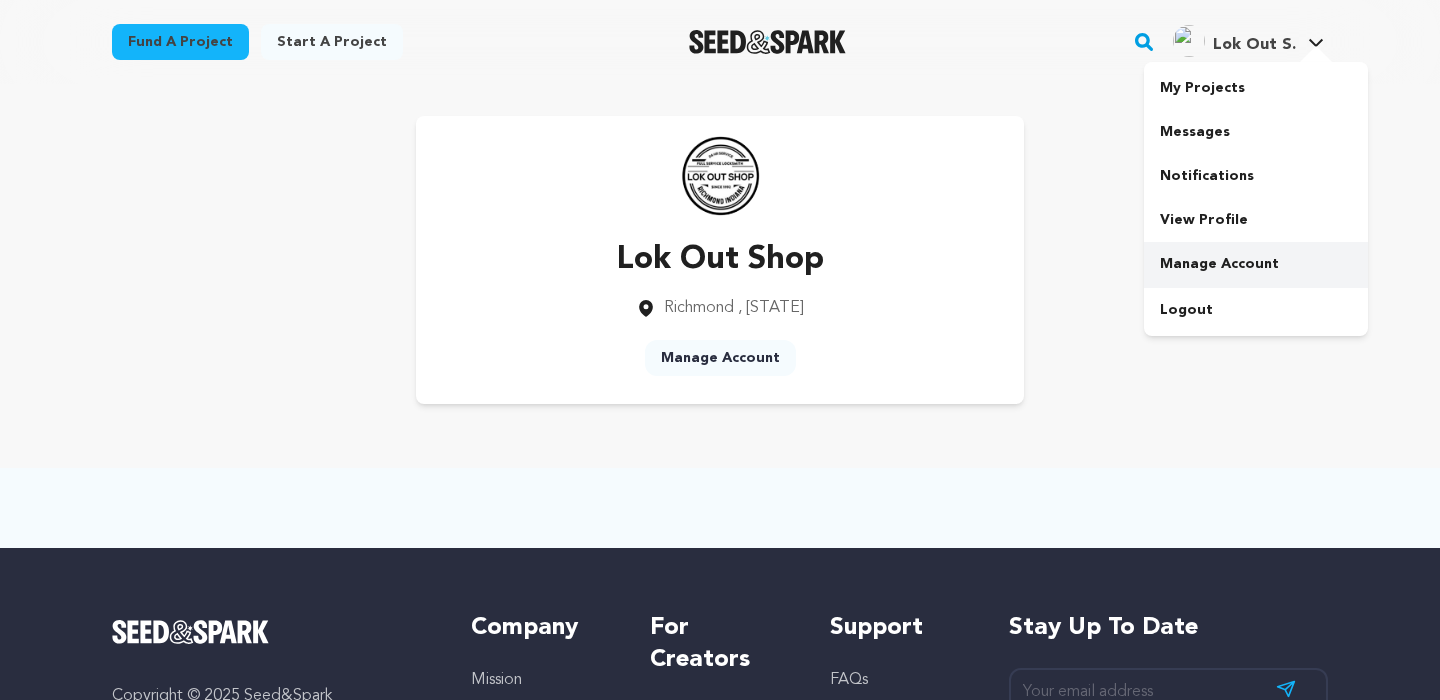 click on "Manage Account" at bounding box center (1256, 264) 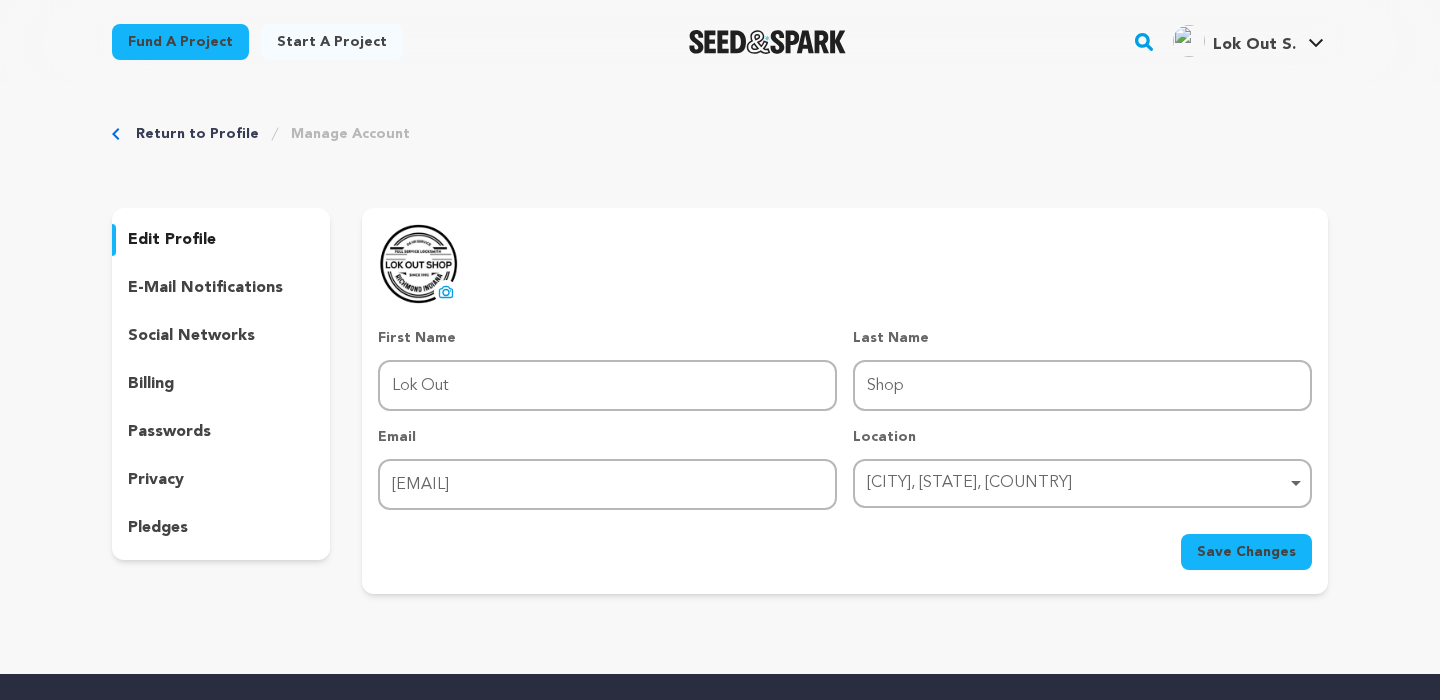 scroll, scrollTop: 0, scrollLeft: 0, axis: both 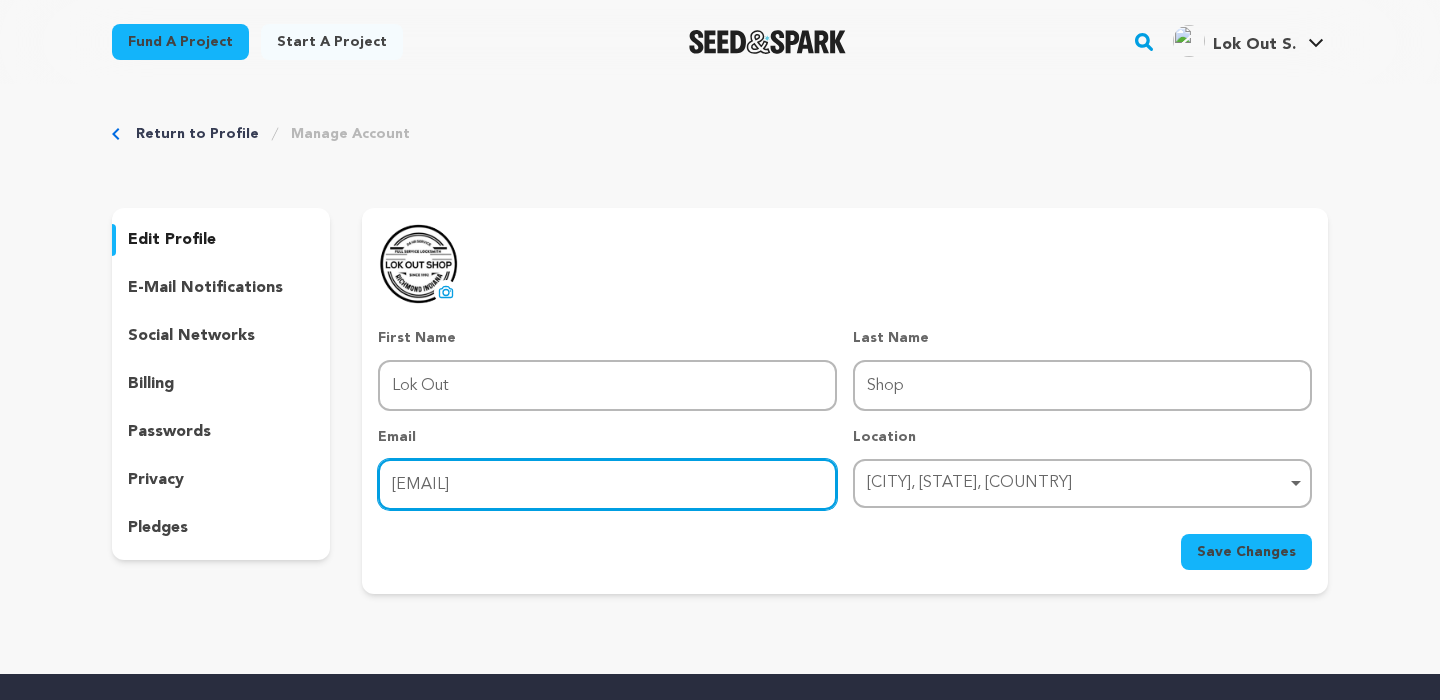 click on "[EMAIL]" at bounding box center [607, 484] 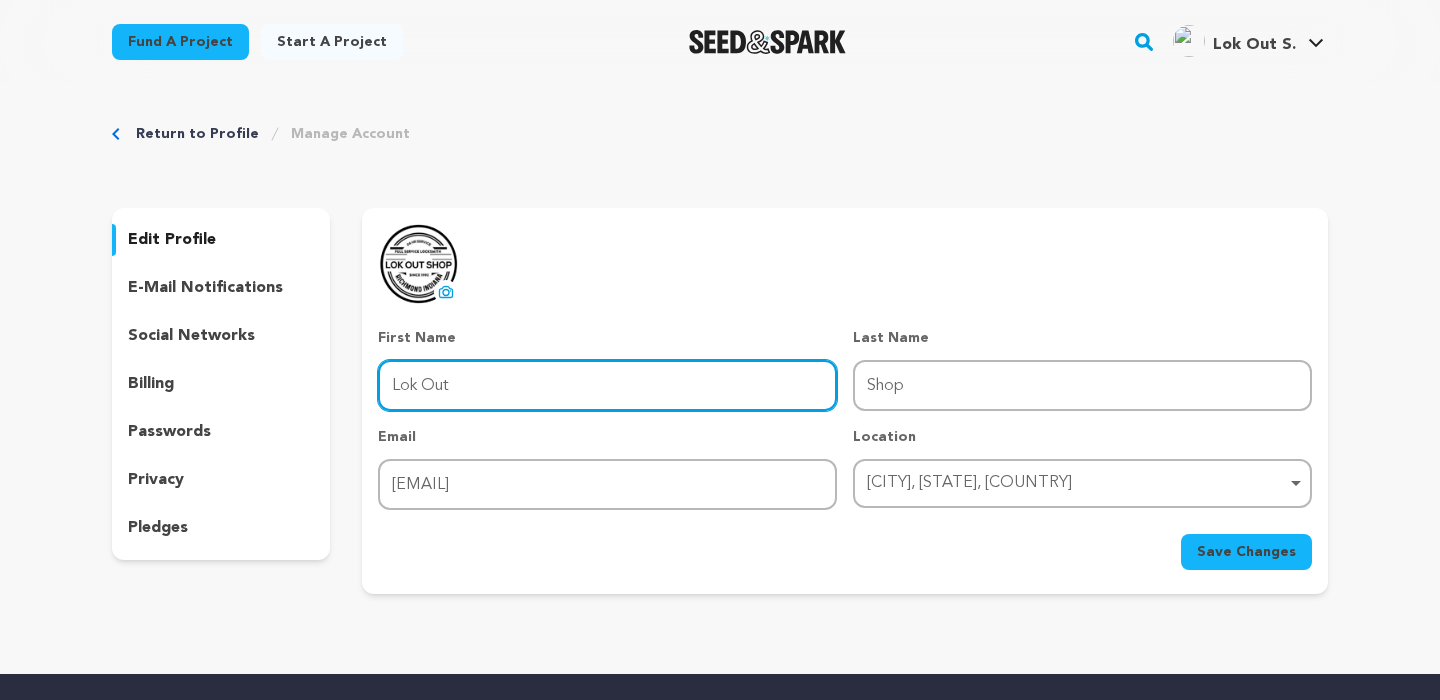 click on "Lok Out" at bounding box center (607, 385) 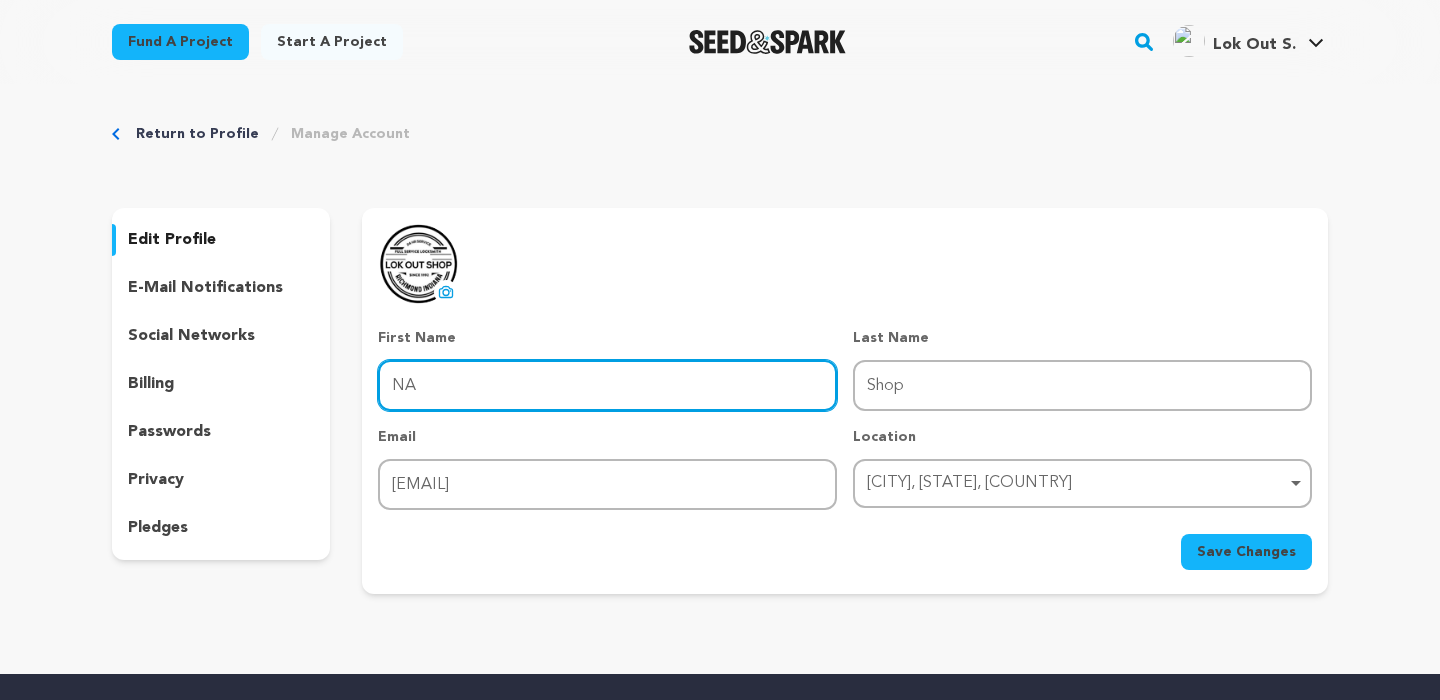 type on "NA" 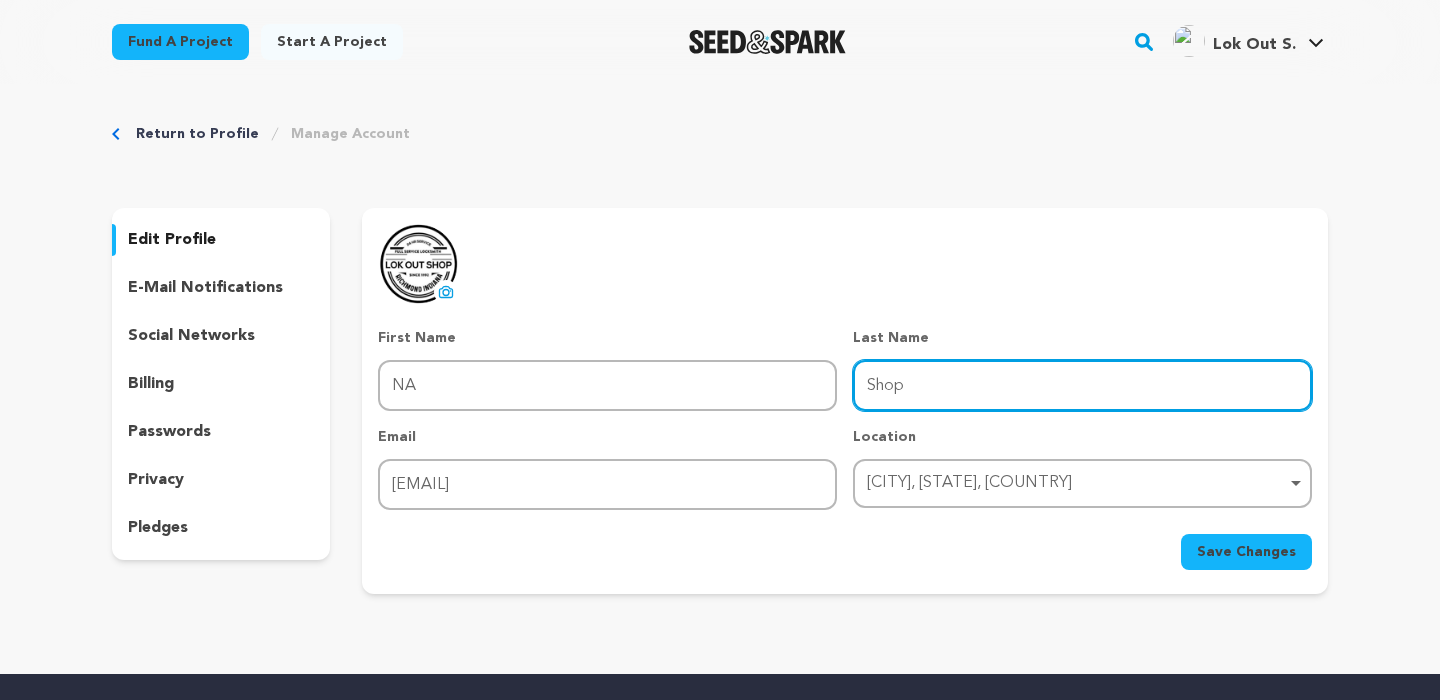 click on "Shop" at bounding box center (1082, 385) 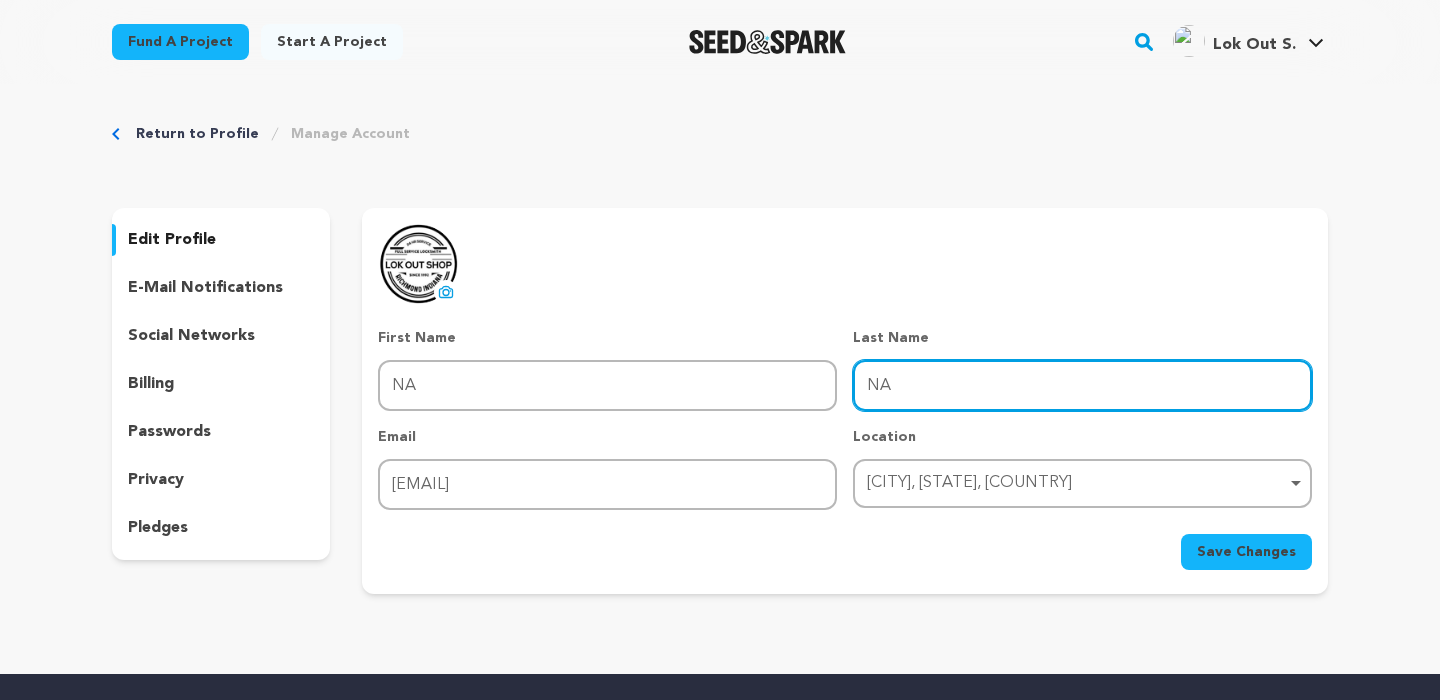 click on "Richmond, Indiana, United States Remove item" at bounding box center [1076, 483] 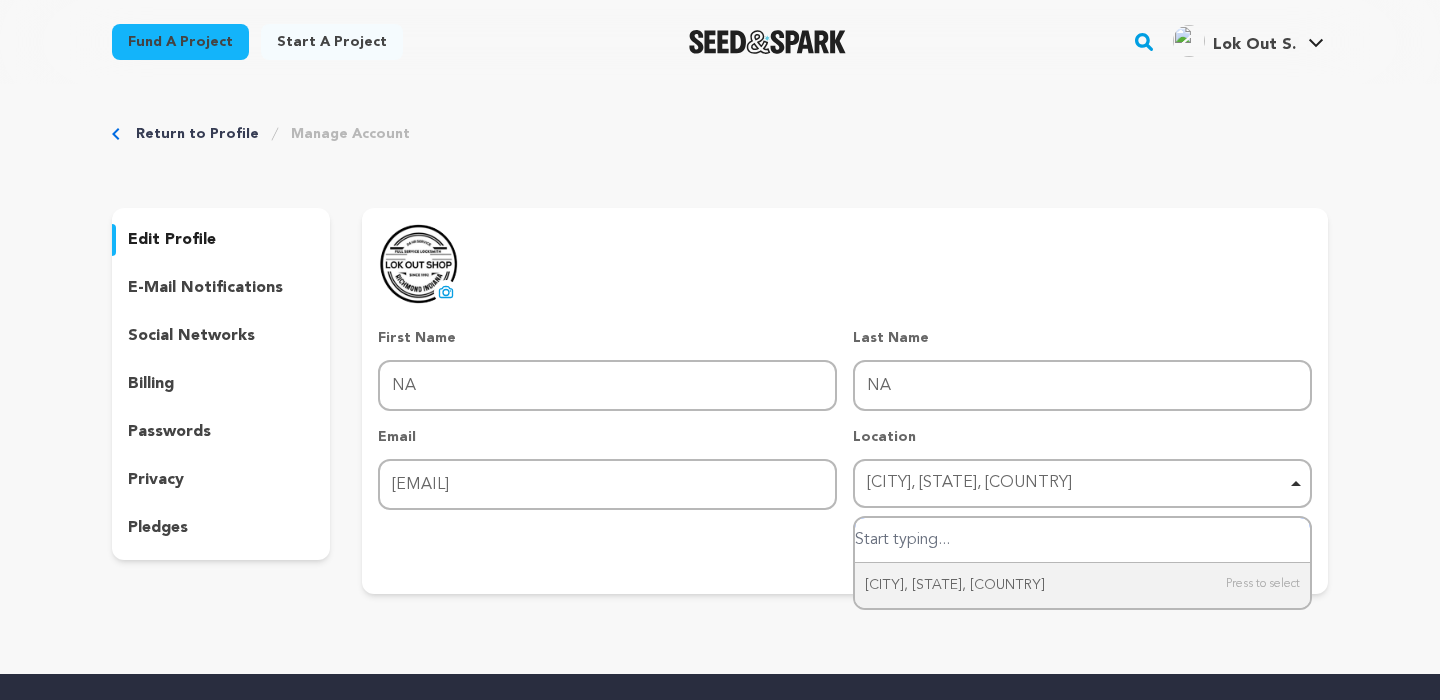 click at bounding box center (1082, 540) 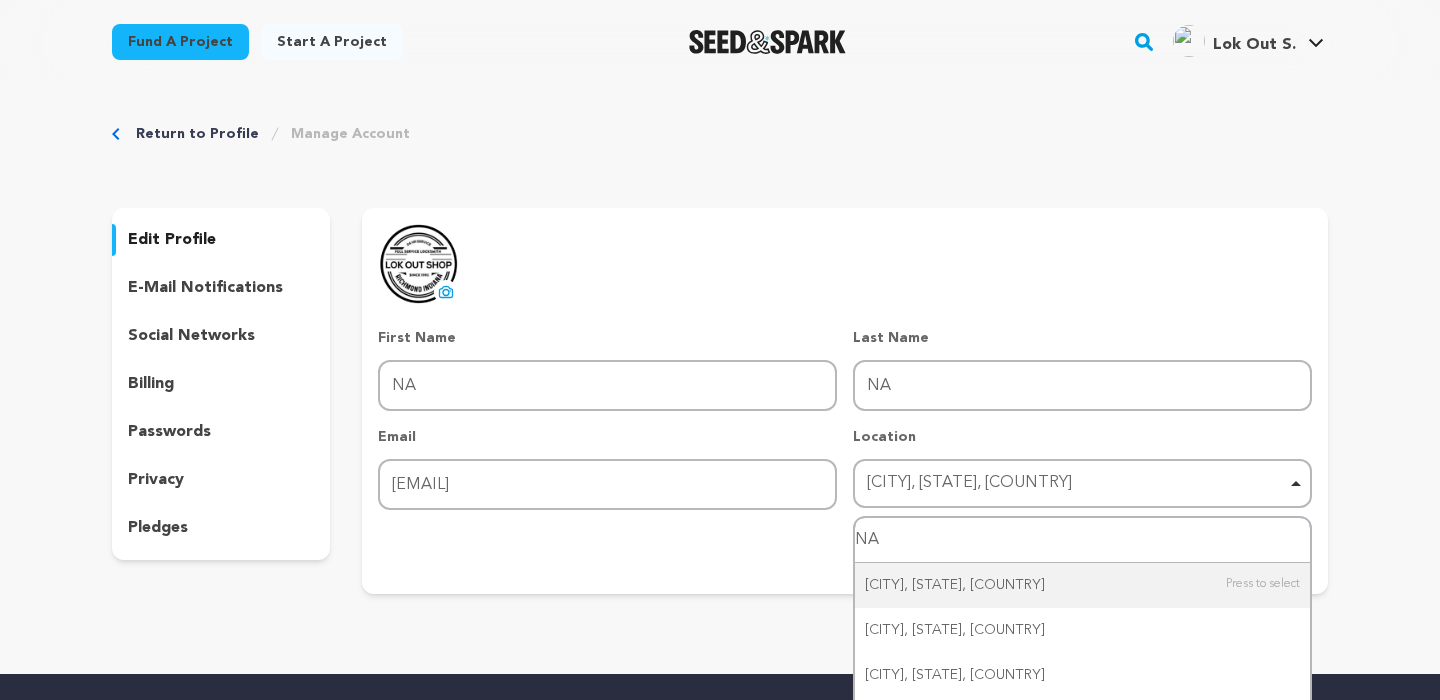 type on "N" 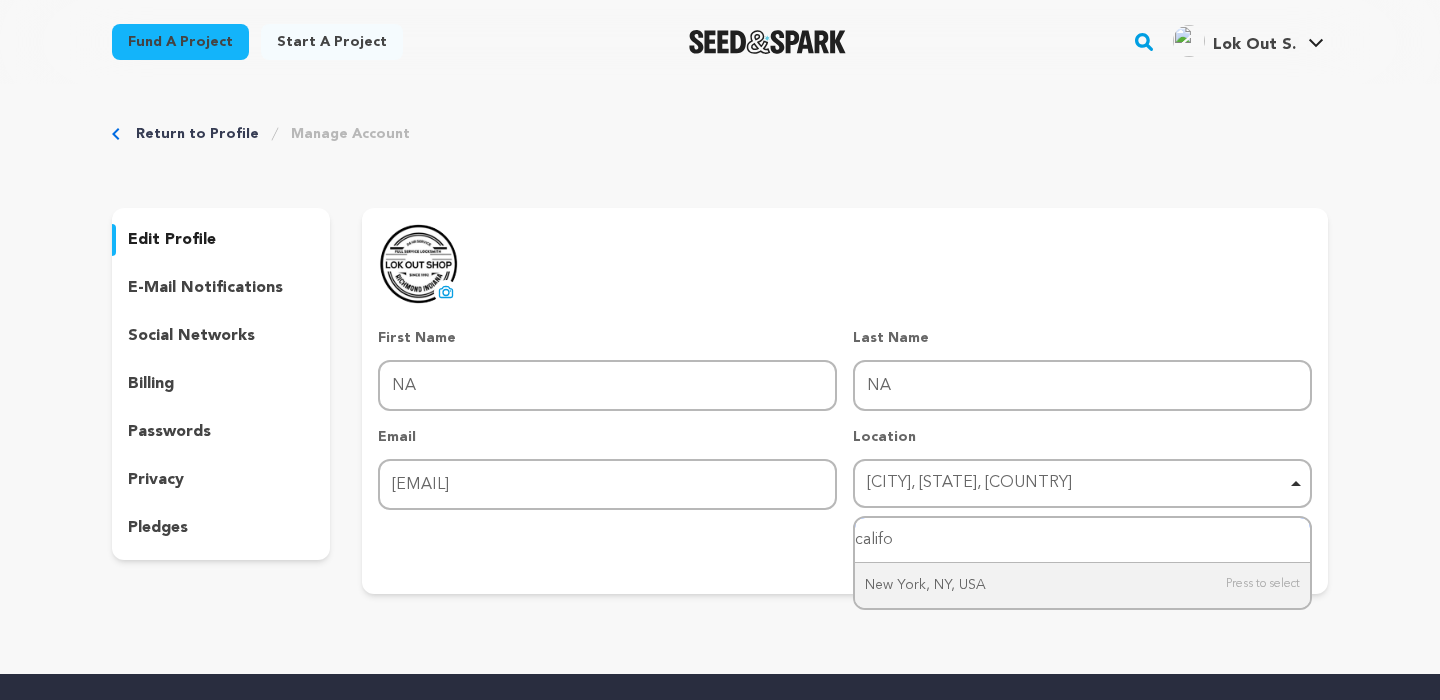 type on "califor" 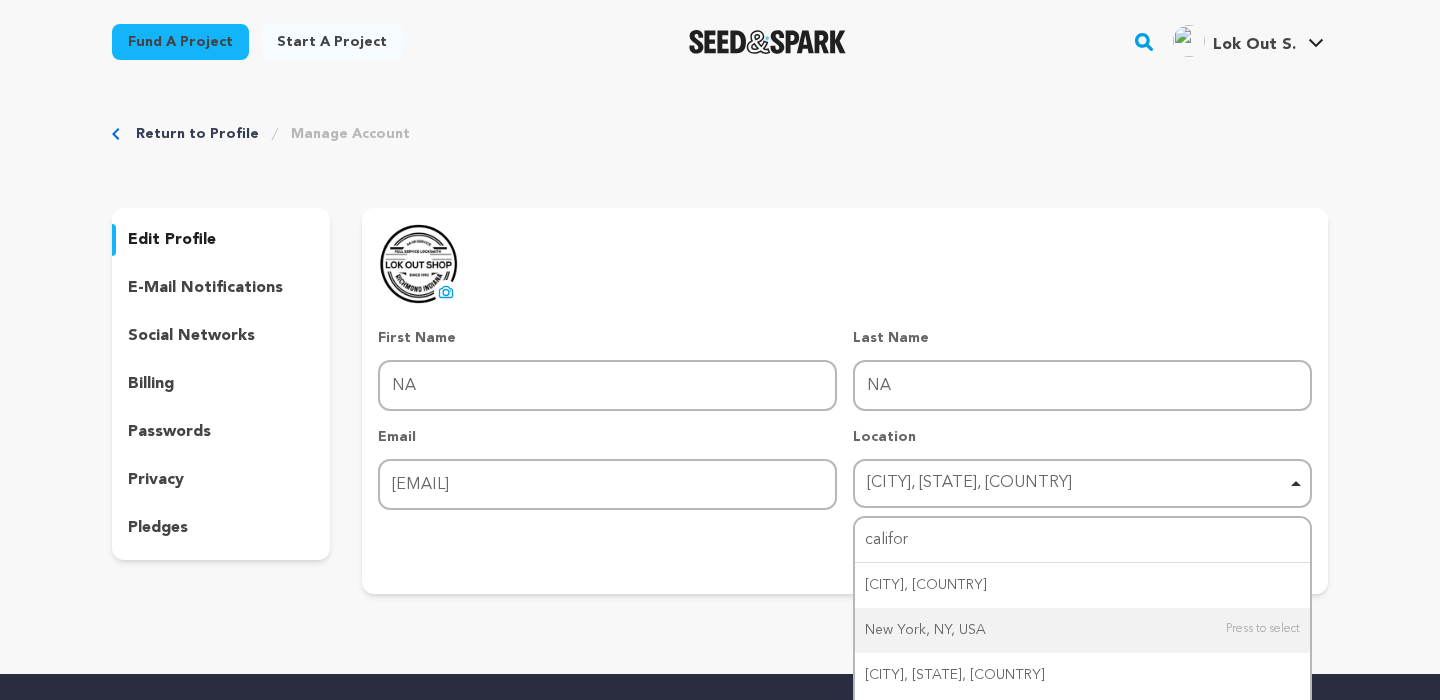 type 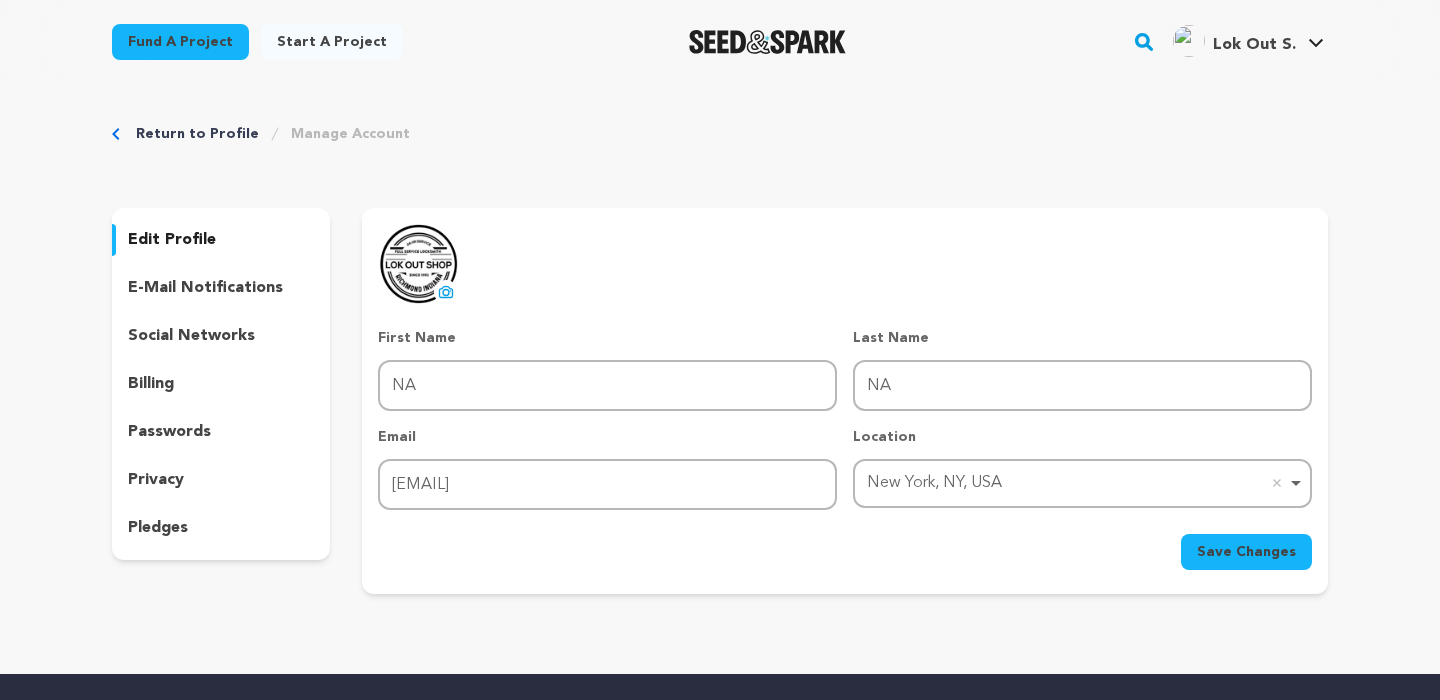 click on "Save Changes" at bounding box center (1246, 552) 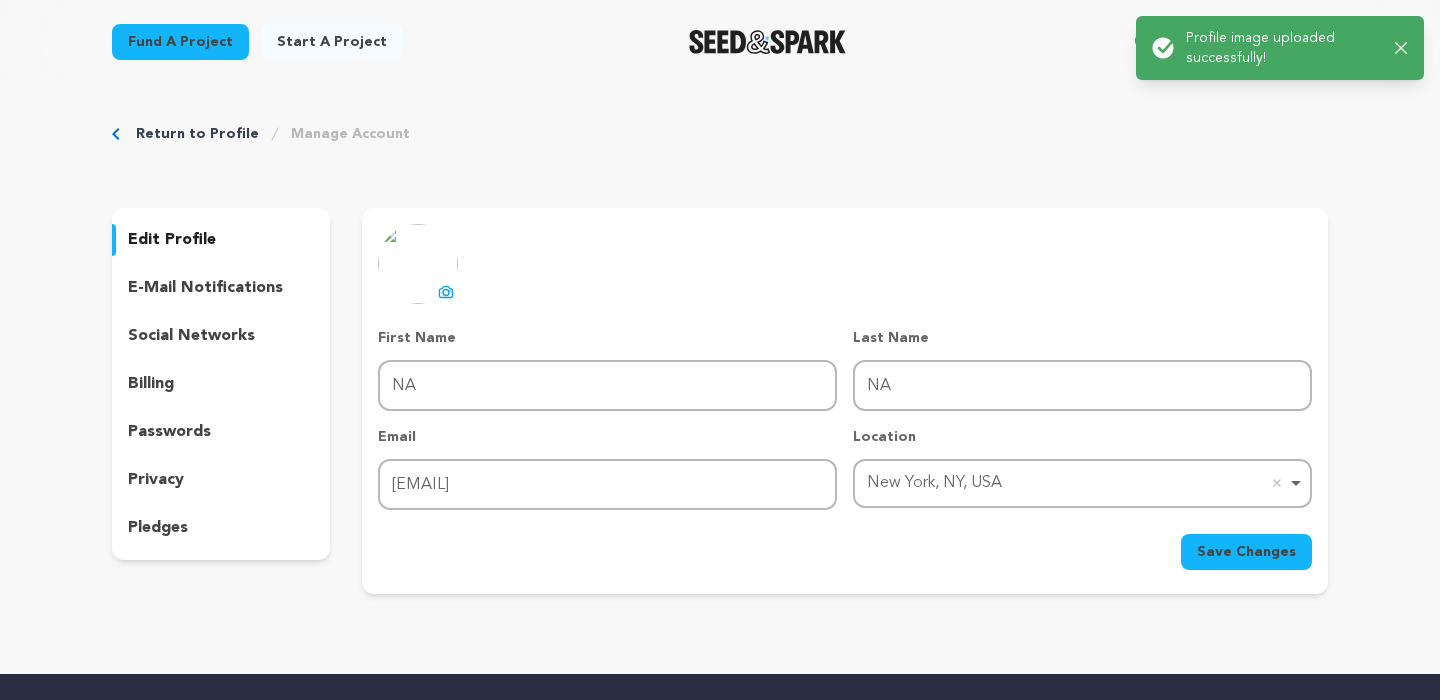 click on "Save Changes" at bounding box center [1246, 552] 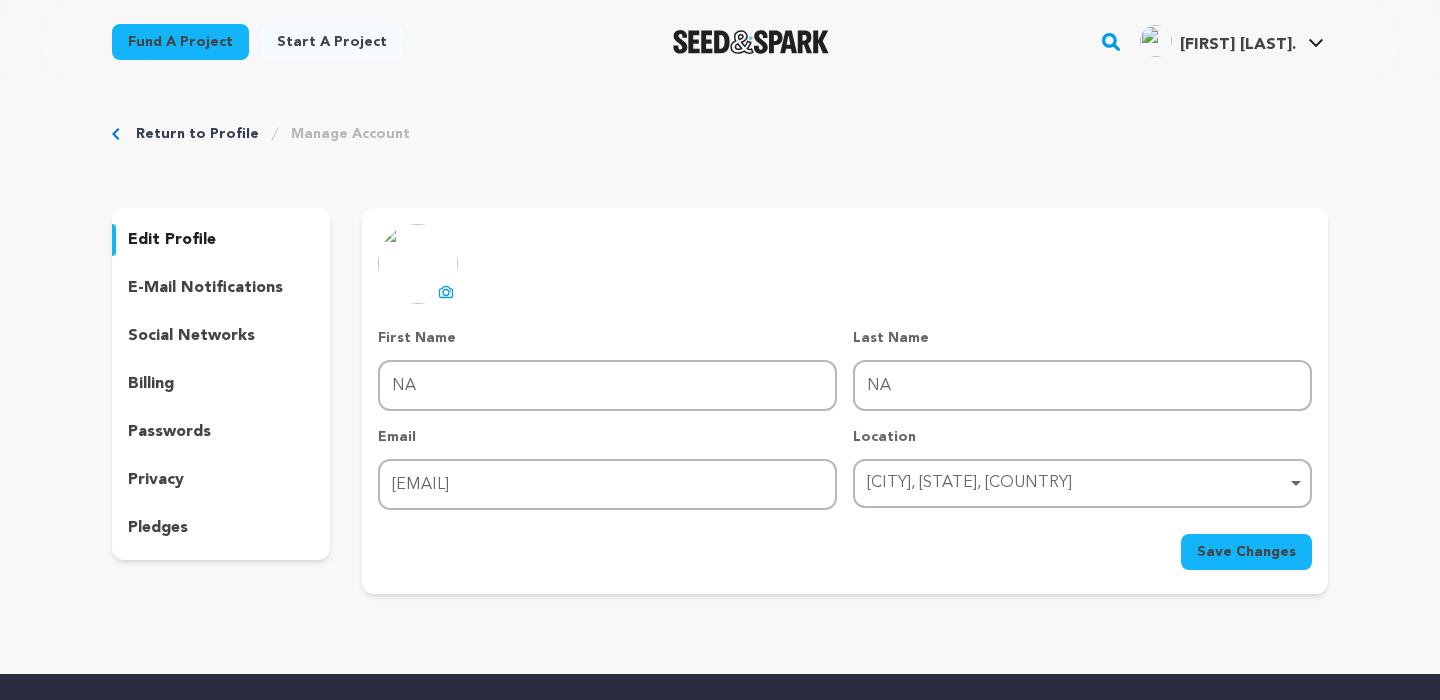 scroll, scrollTop: 0, scrollLeft: 0, axis: both 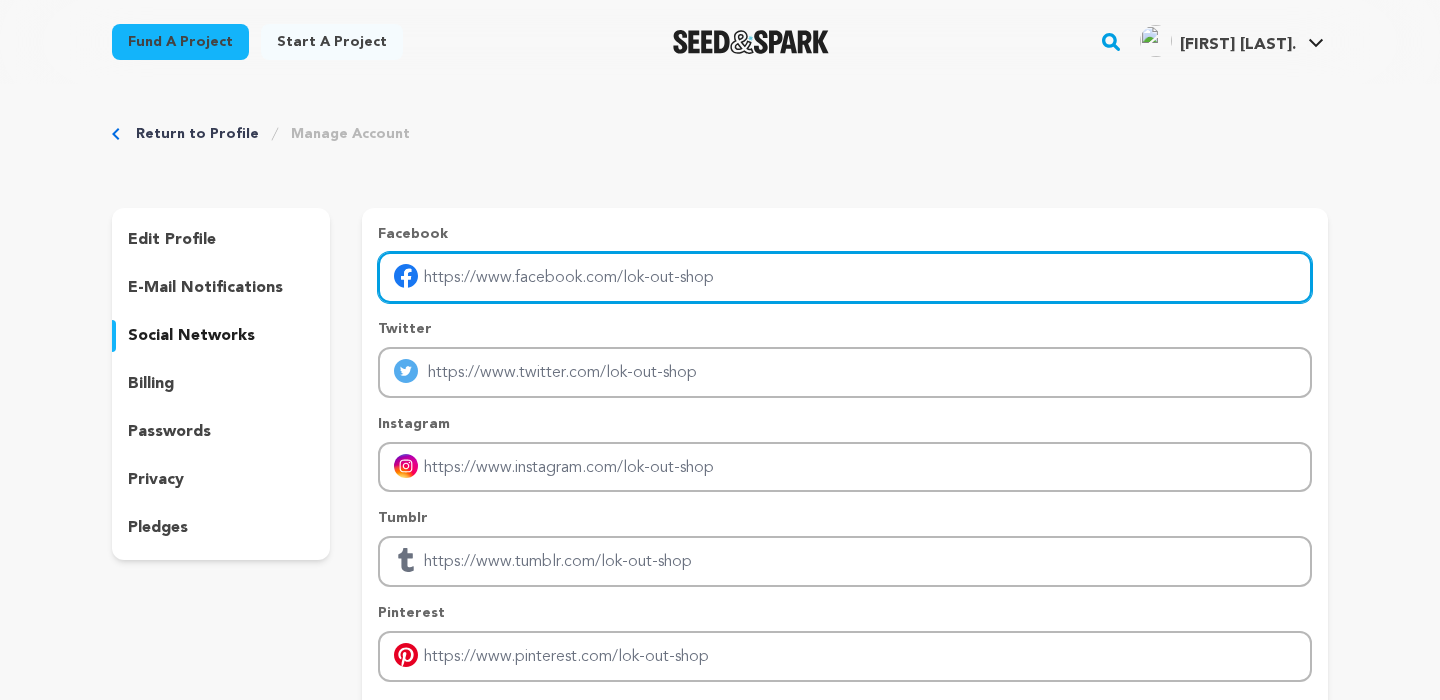 click at bounding box center (845, 277) 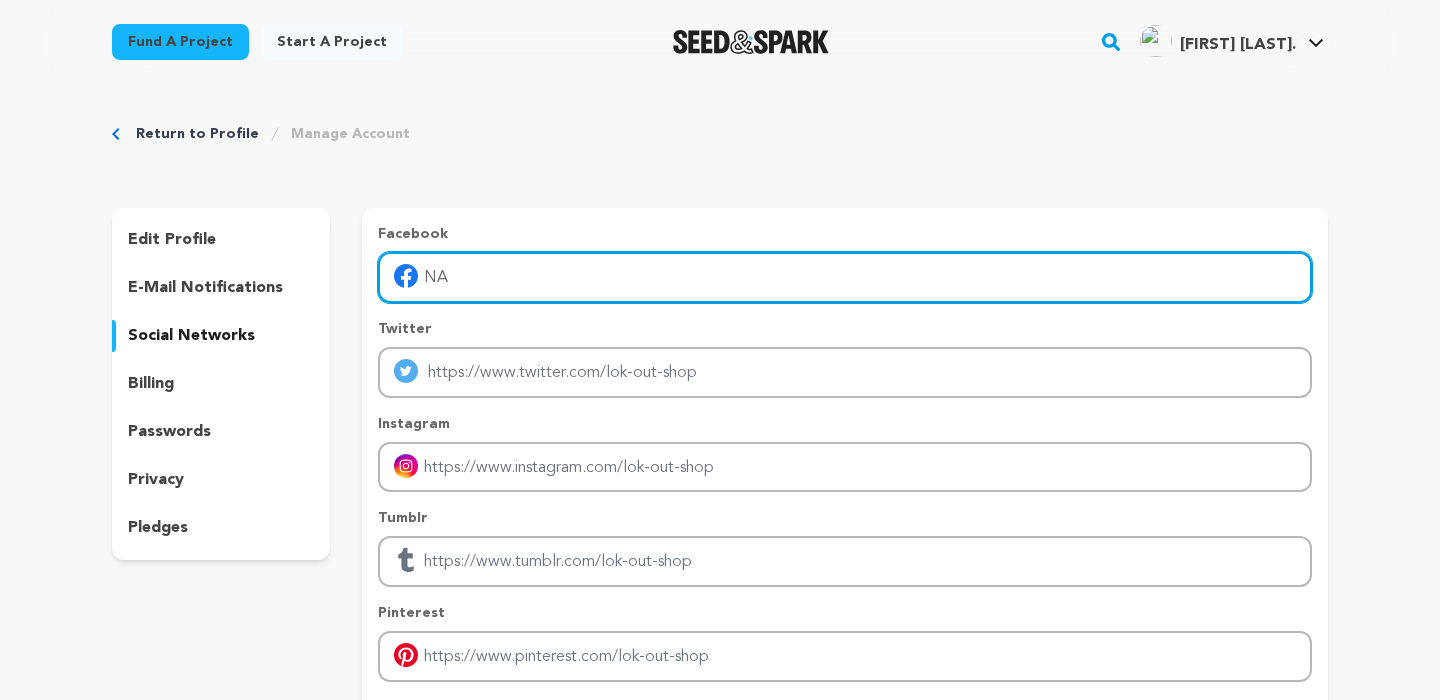 type on "NA" 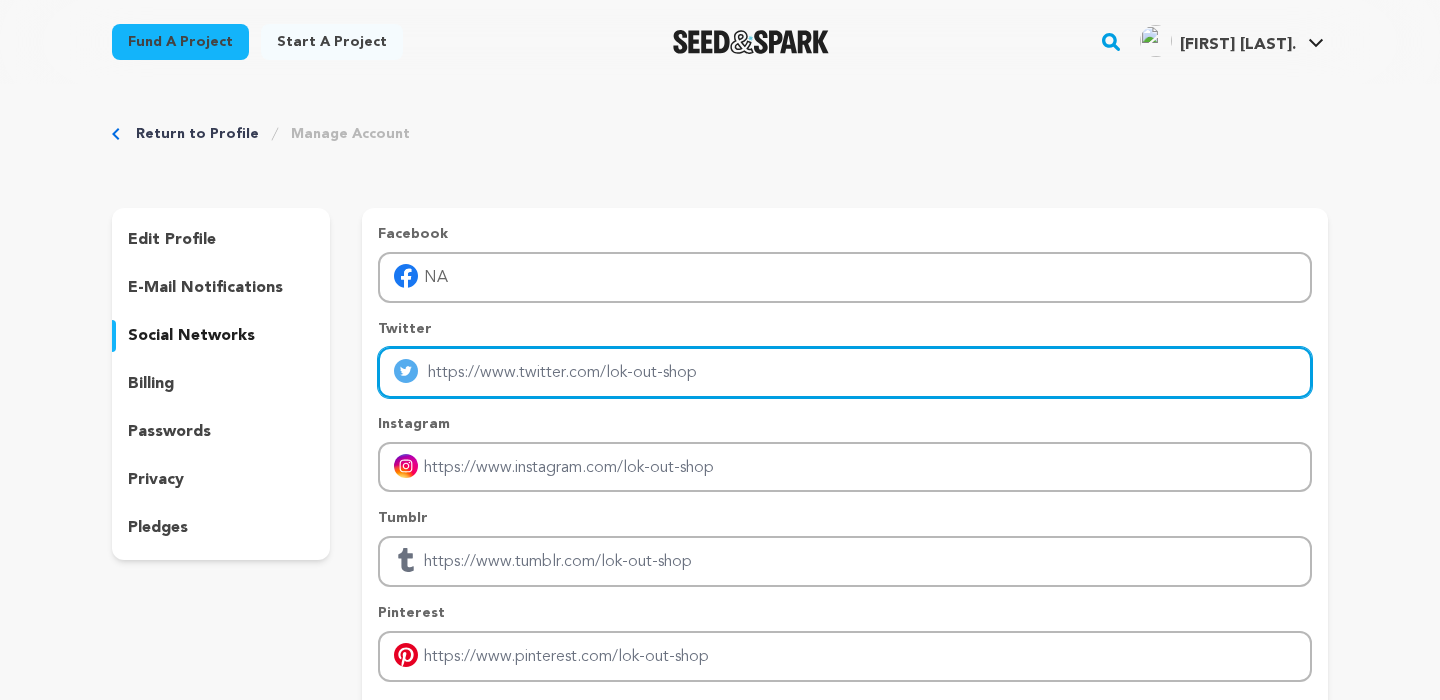 click at bounding box center [845, 372] 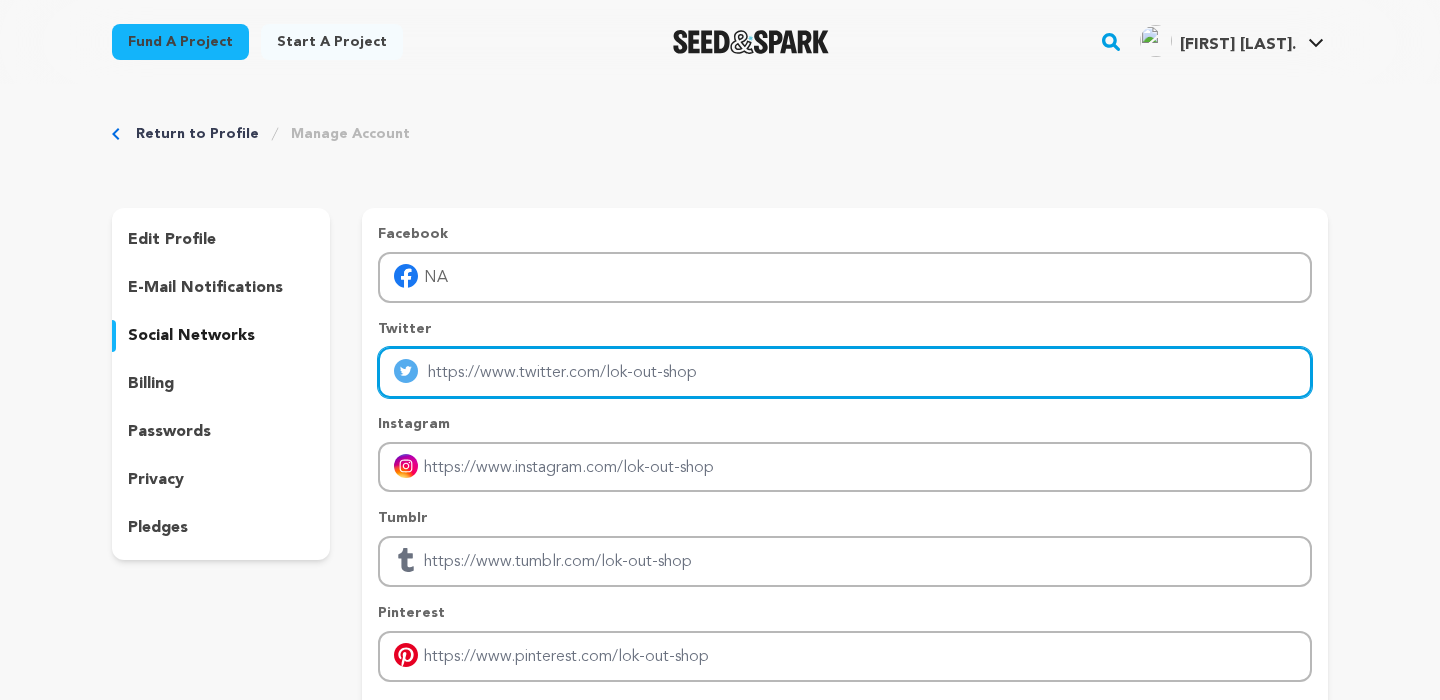 paste on "NA" 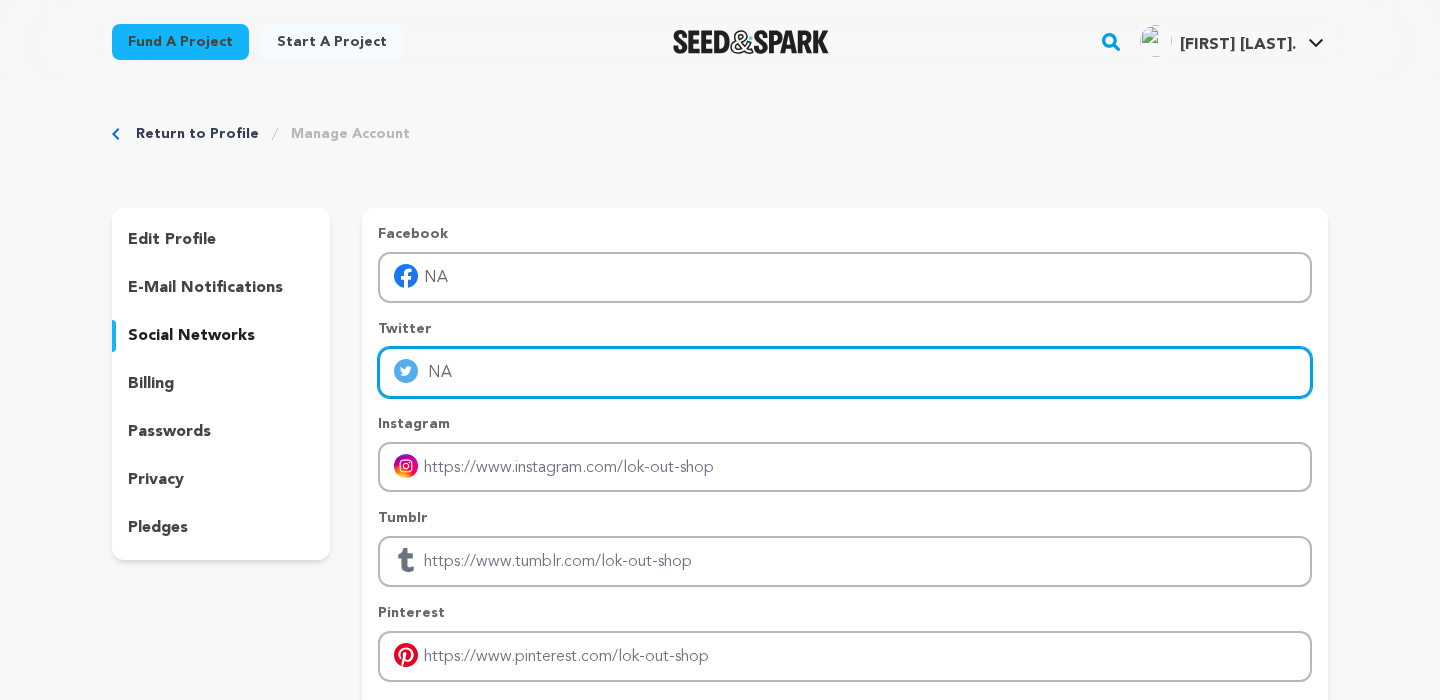 type on "NA" 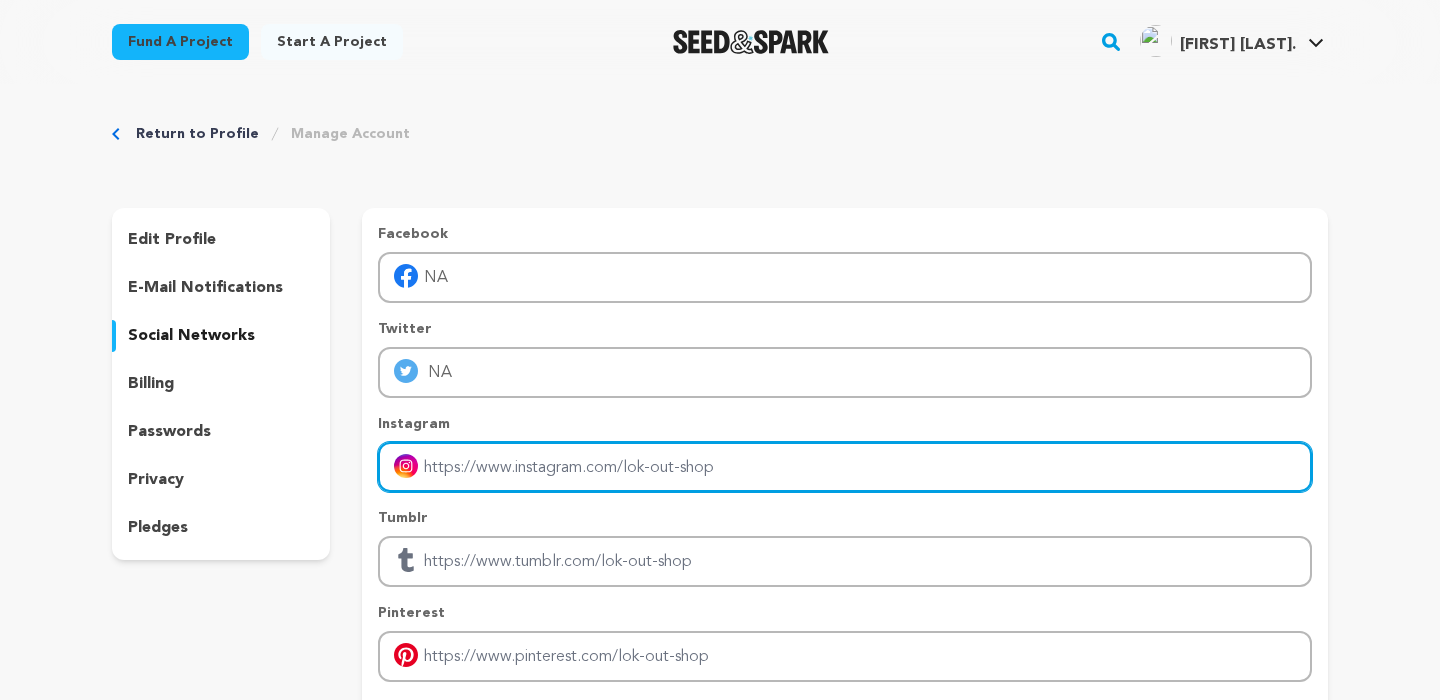 click at bounding box center [845, 467] 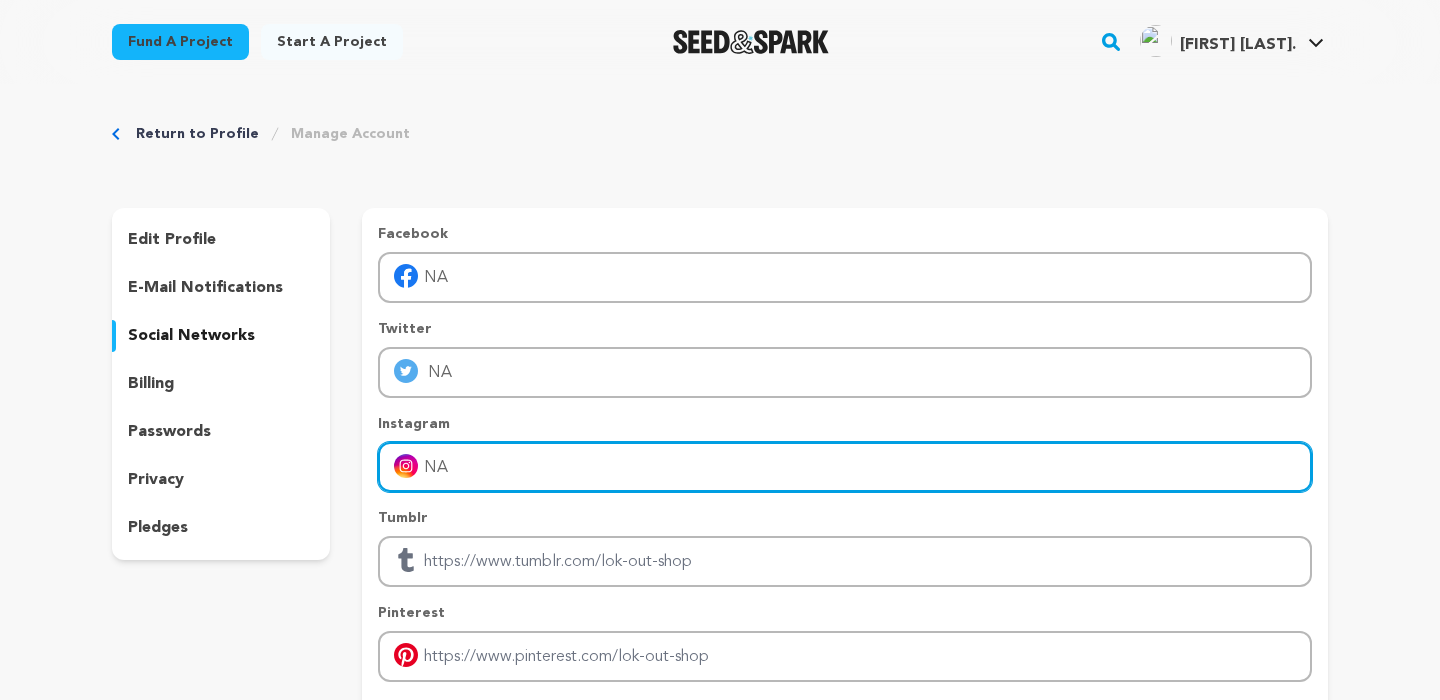 type on "NA" 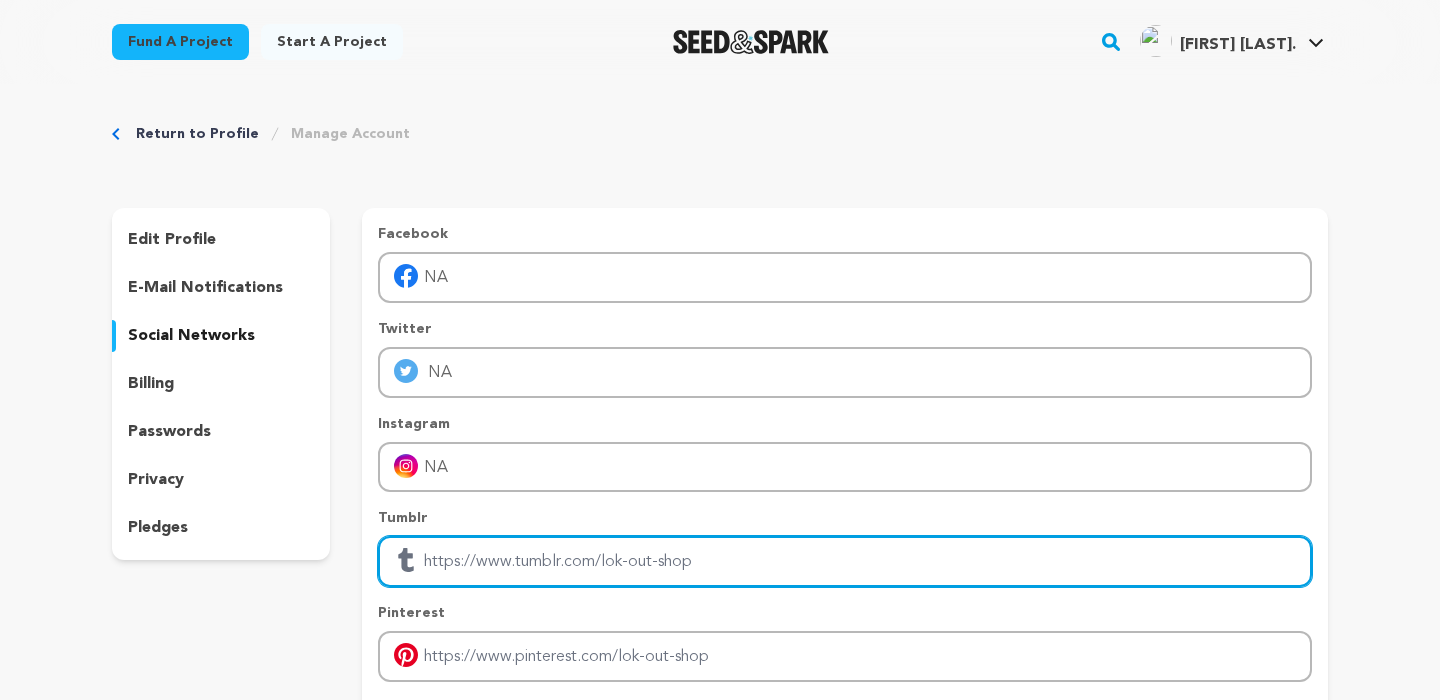 click at bounding box center (845, 561) 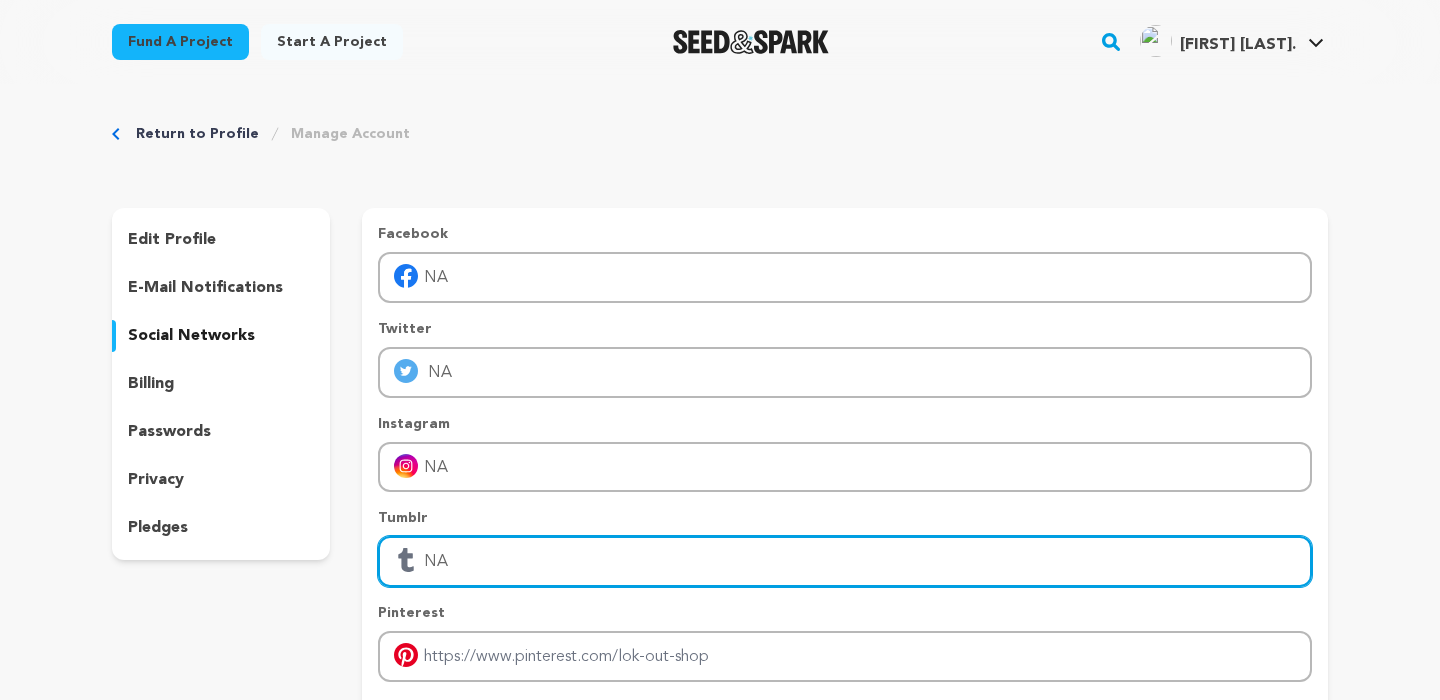 type on "NA" 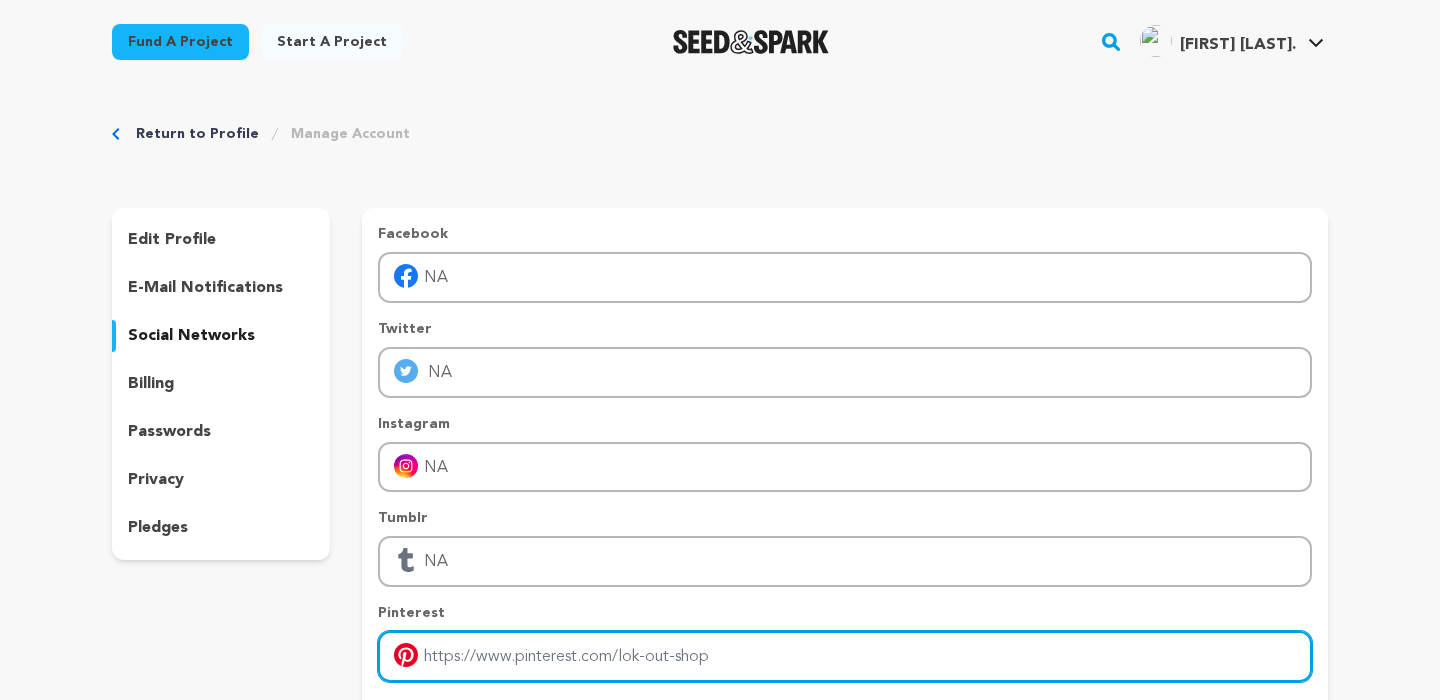 click at bounding box center (845, 656) 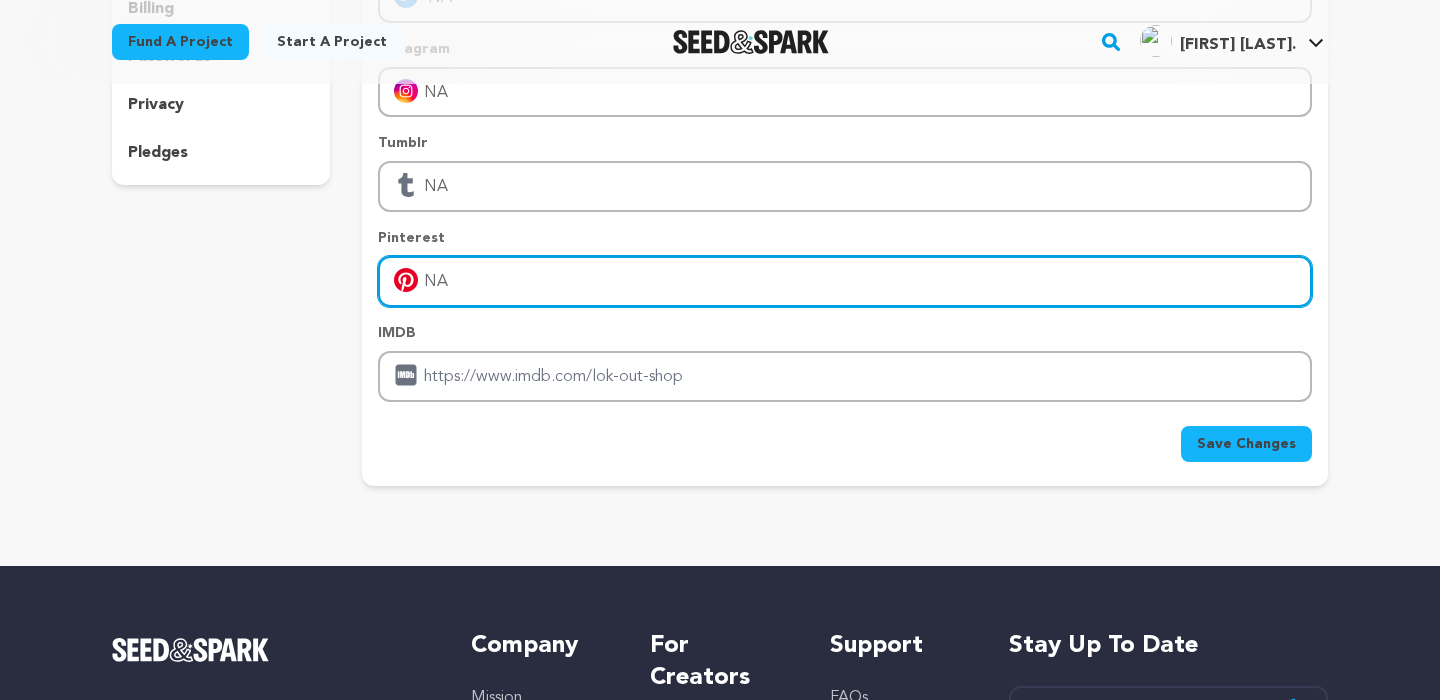 scroll, scrollTop: 446, scrollLeft: 0, axis: vertical 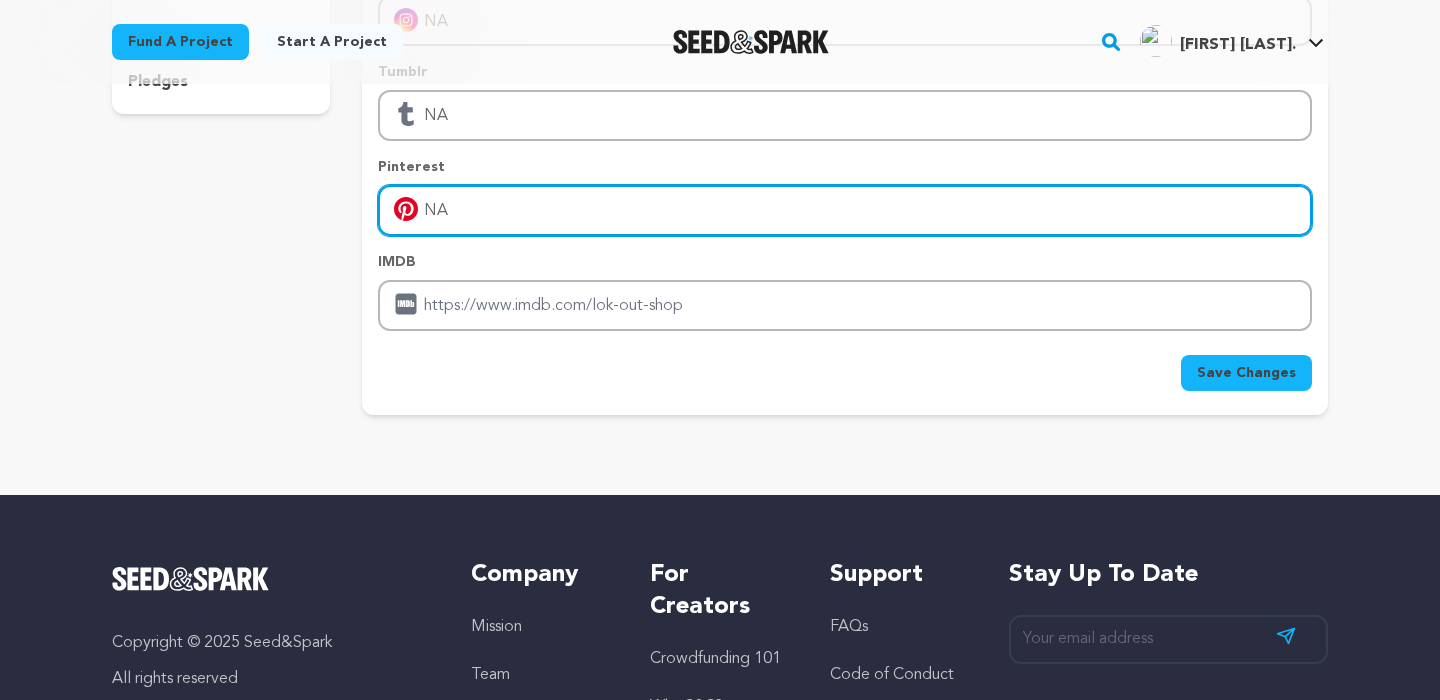 type on "NA" 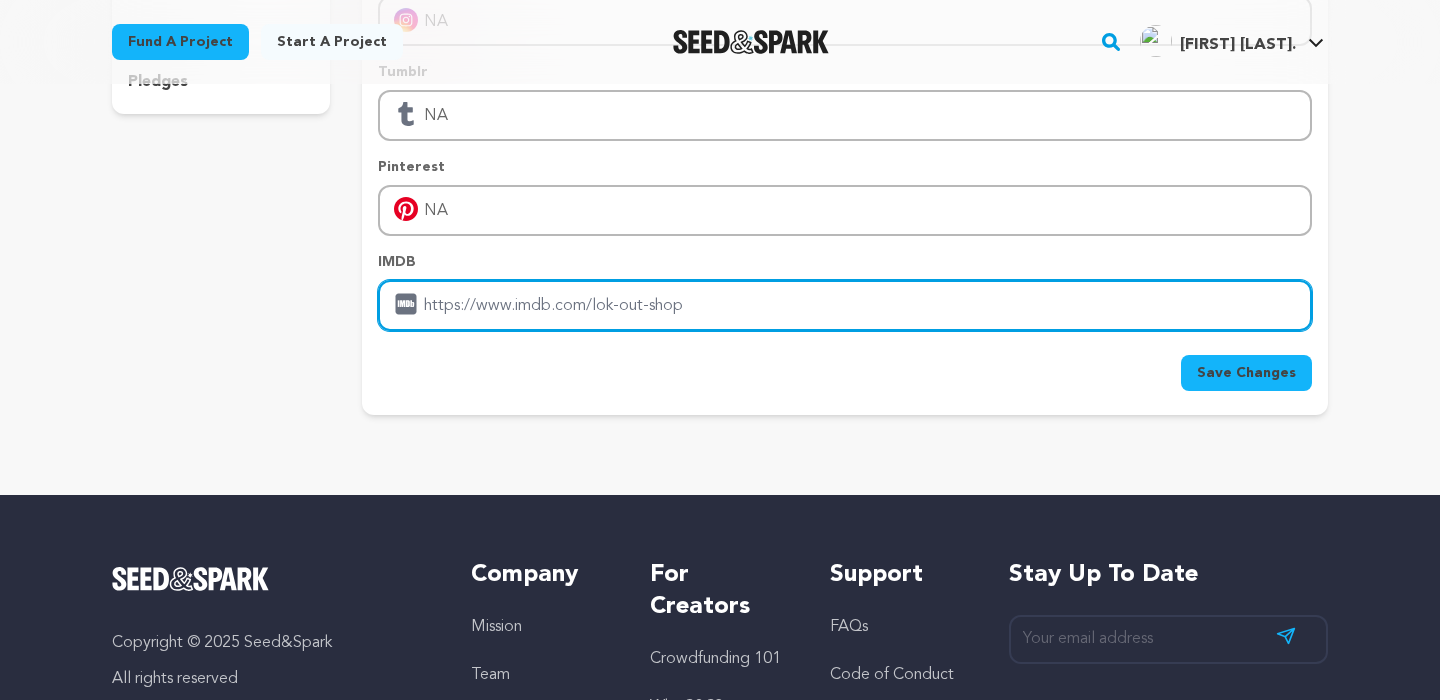 click at bounding box center (845, 305) 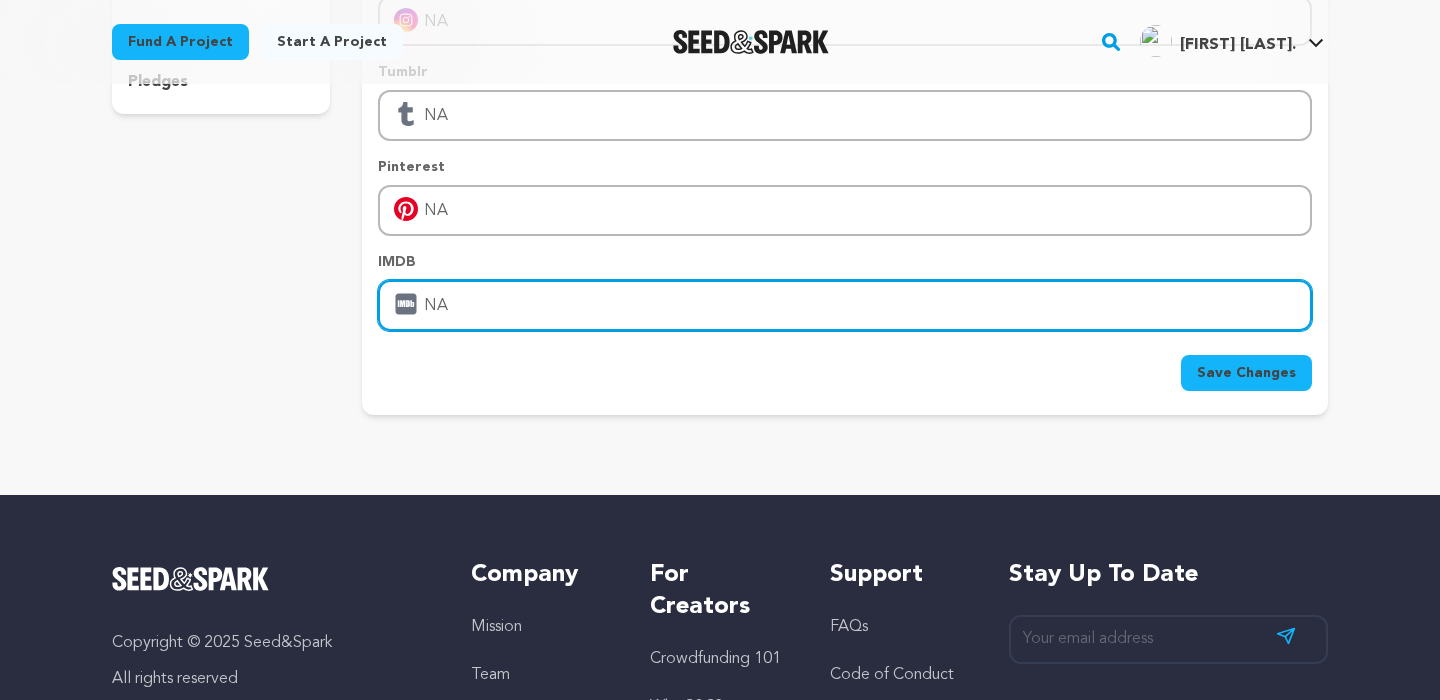 type on "NA" 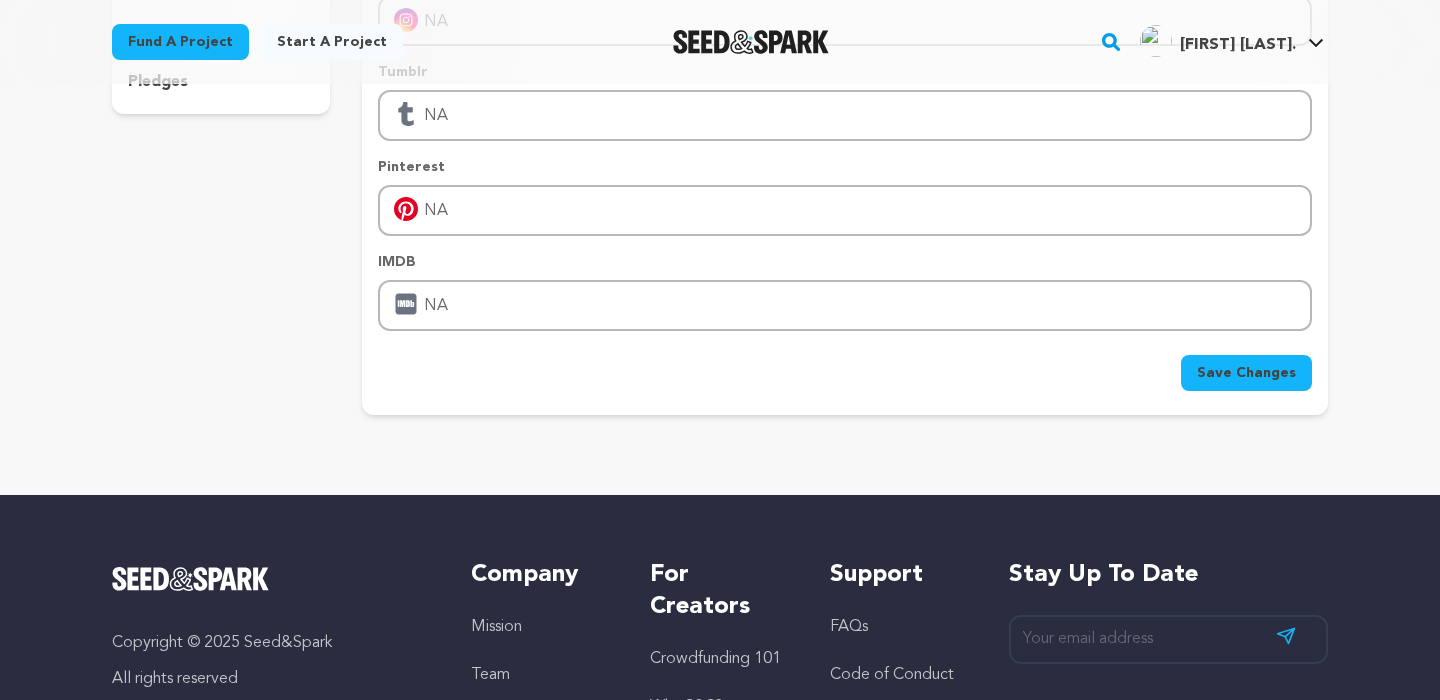 click on "Save Changes" at bounding box center (1246, 373) 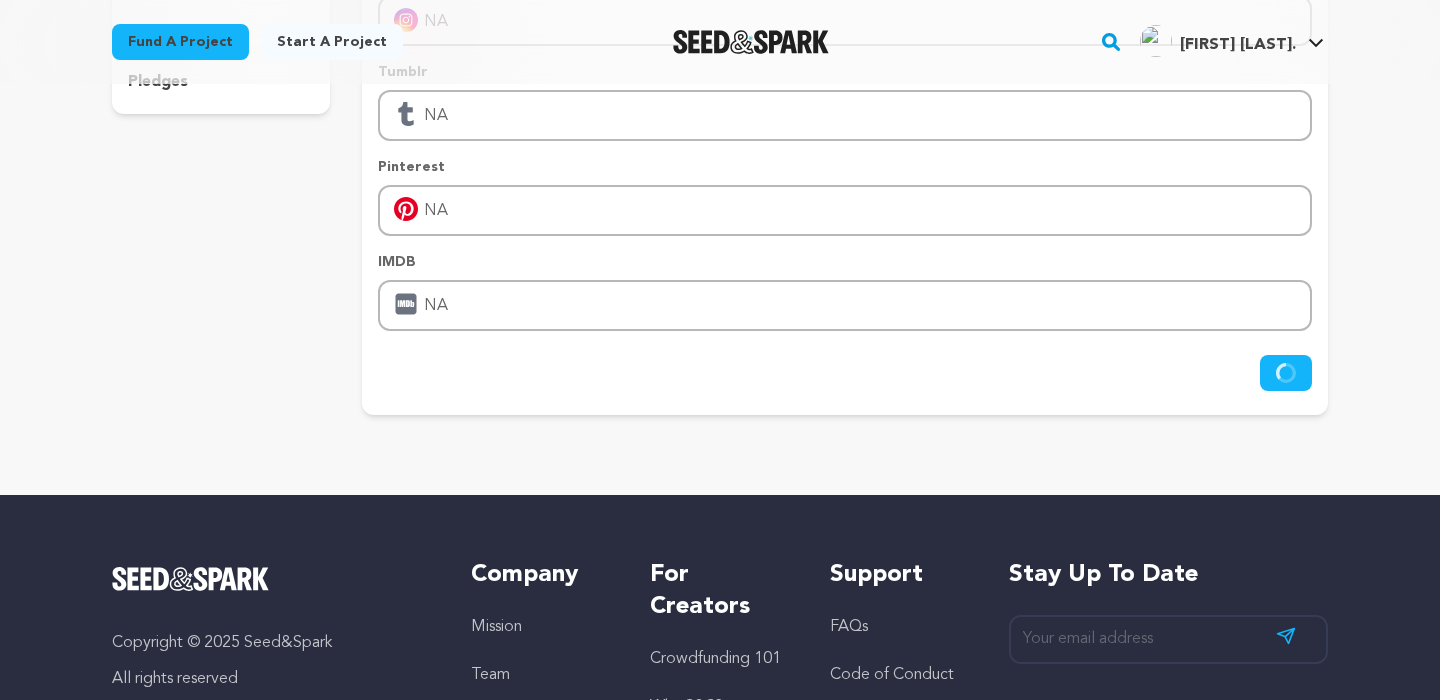 type on "https://NA" 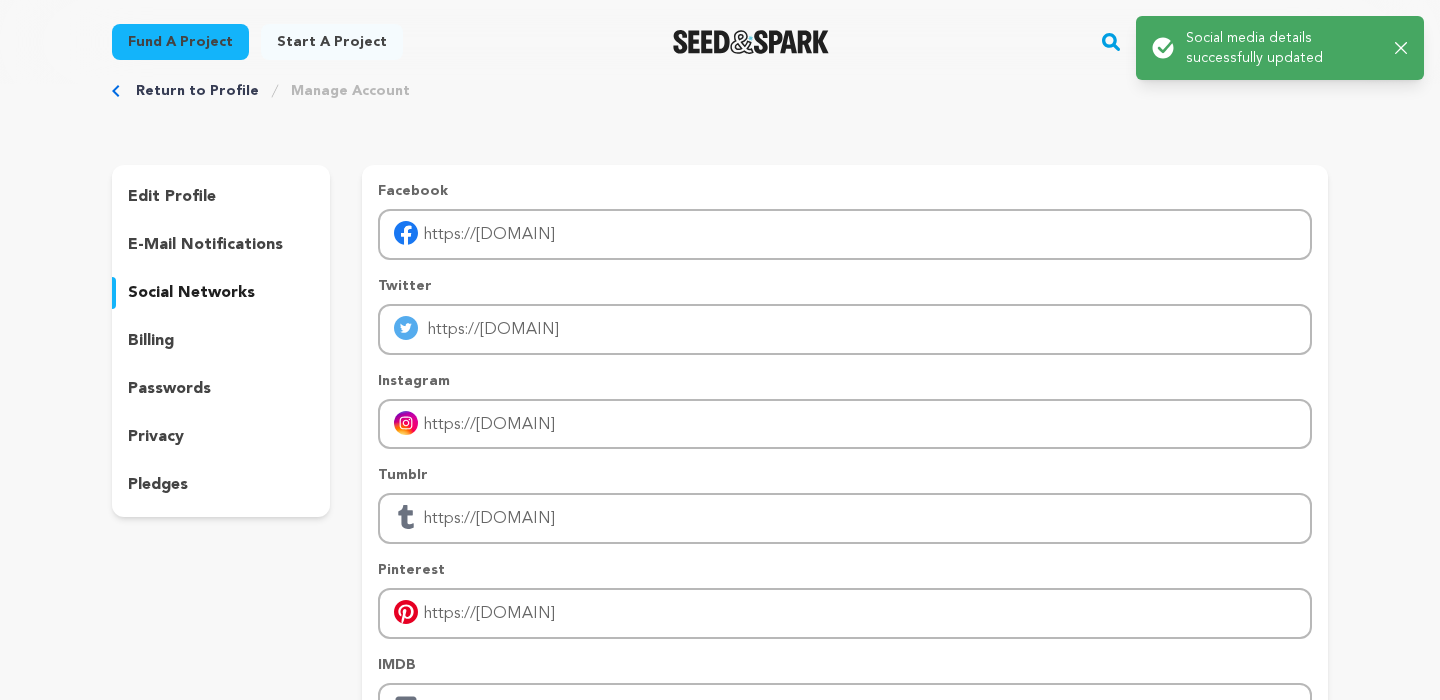 scroll, scrollTop: 47, scrollLeft: 0, axis: vertical 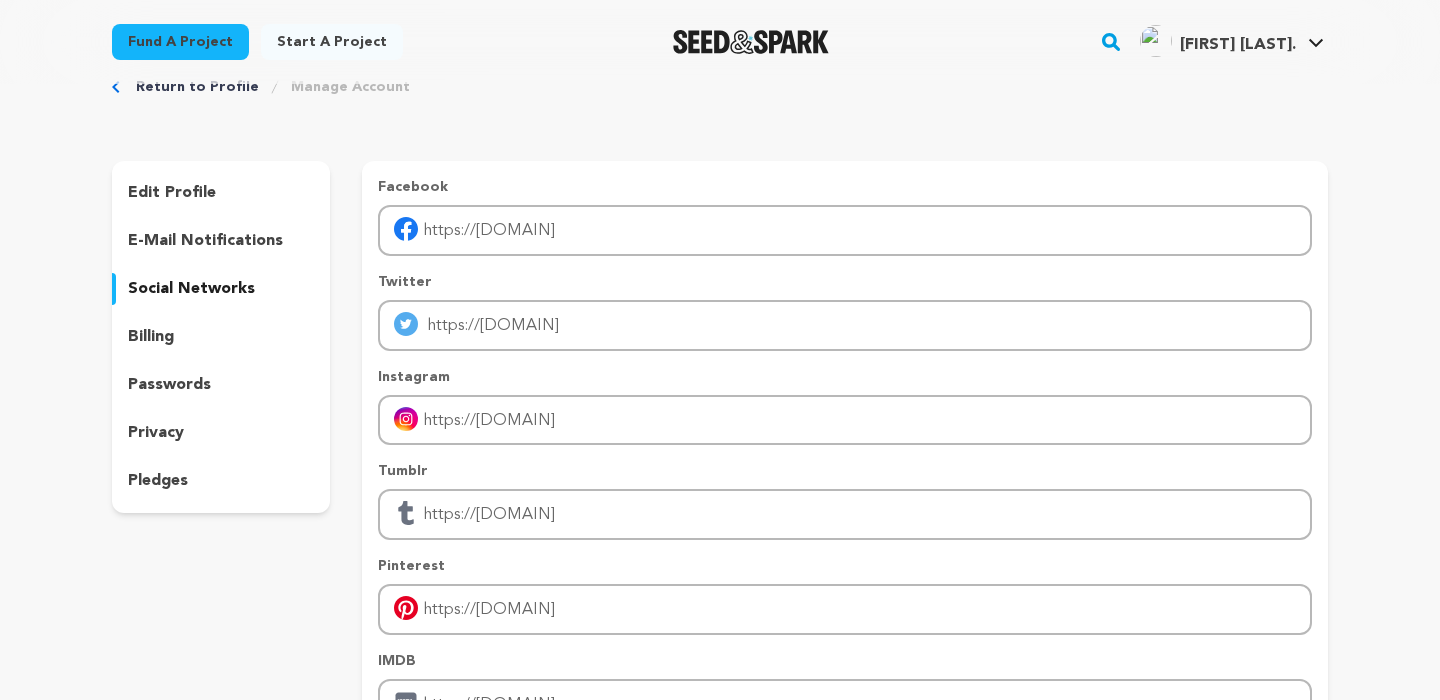 click on "social networks" at bounding box center [191, 289] 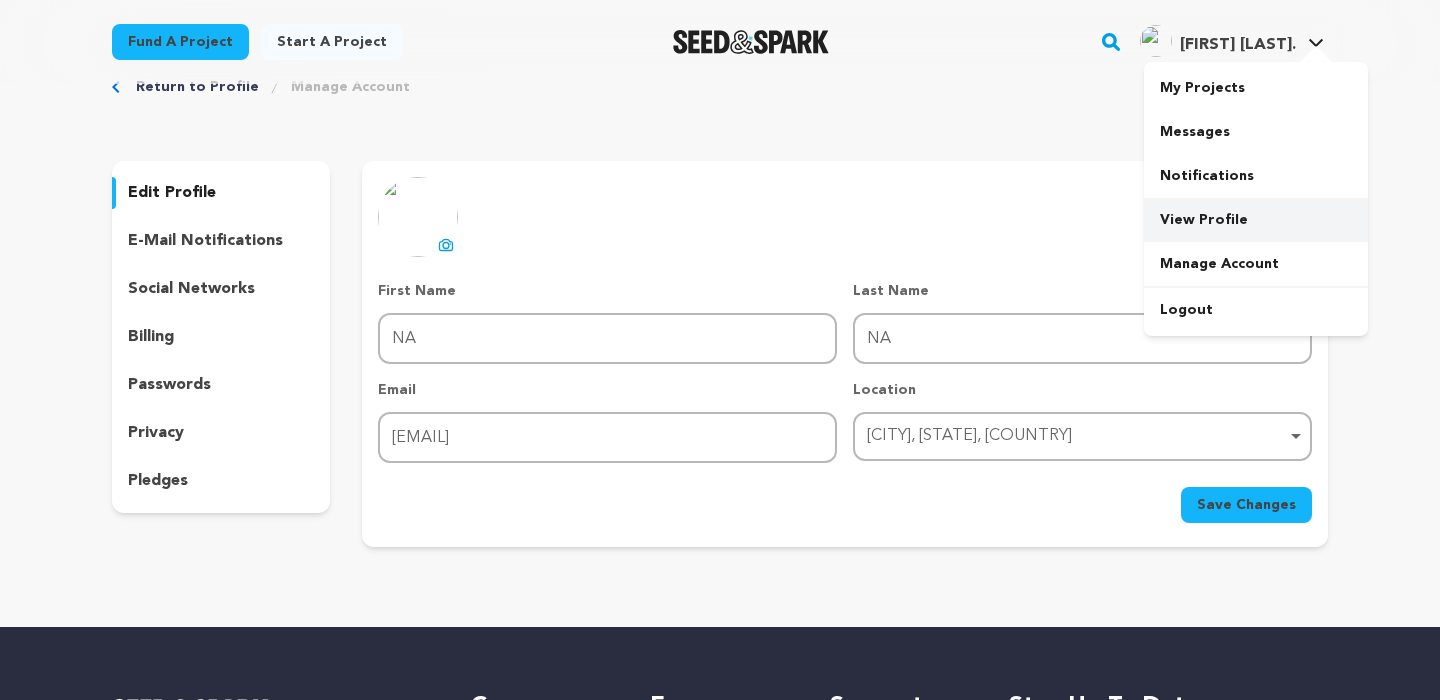 click on "View Profile" at bounding box center (1256, 220) 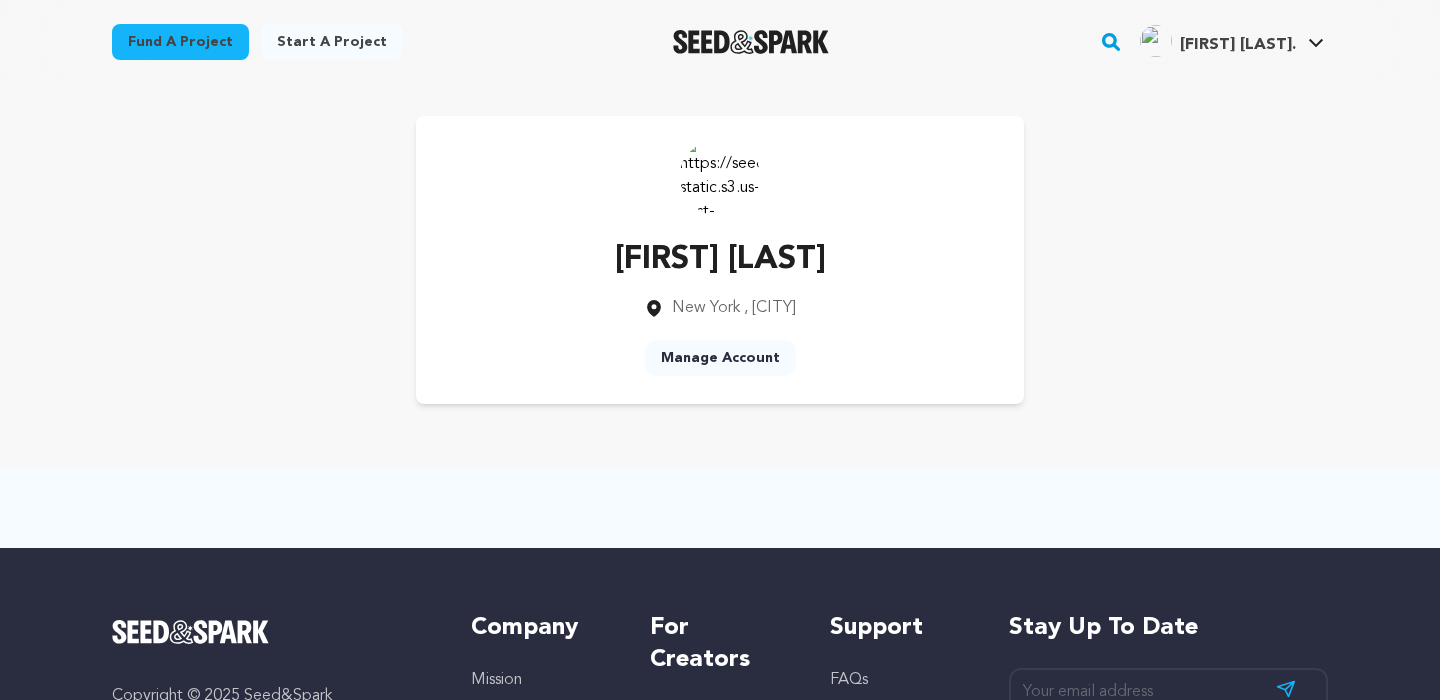 scroll, scrollTop: 0, scrollLeft: 0, axis: both 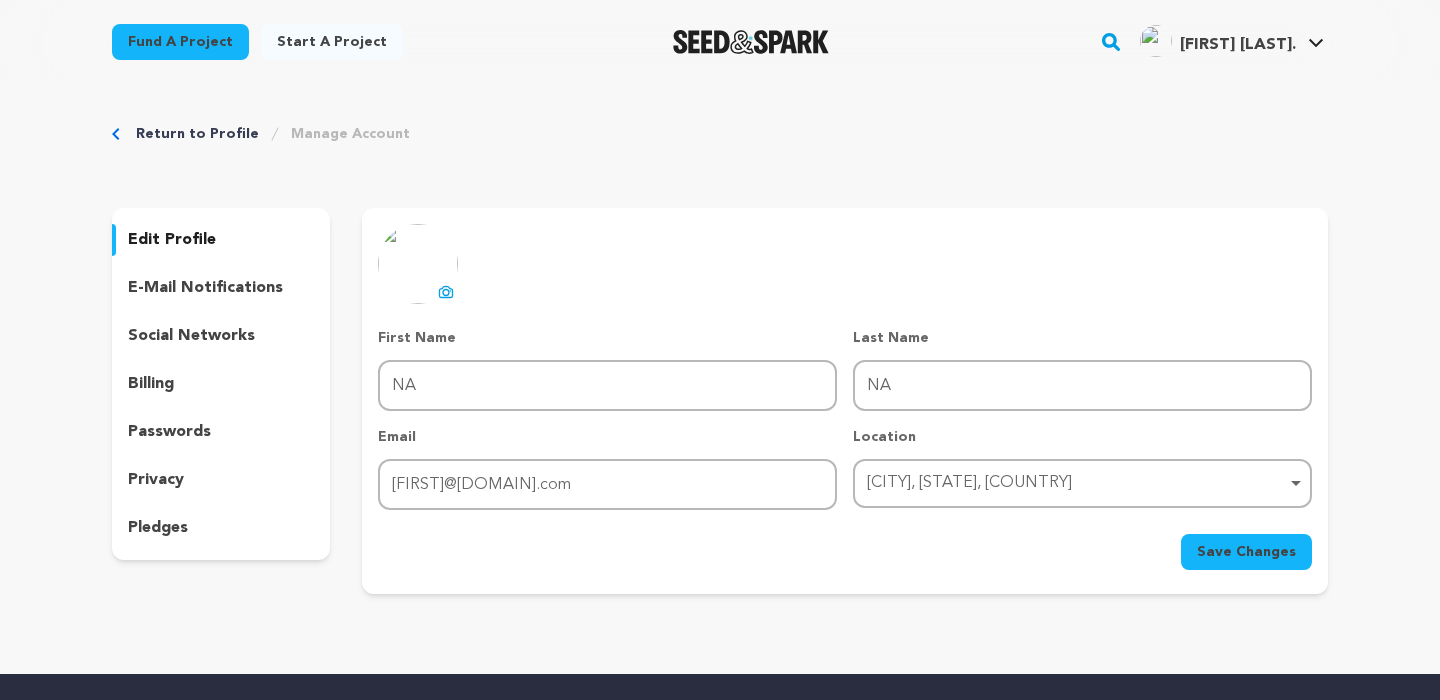 click on "social networks" at bounding box center (191, 336) 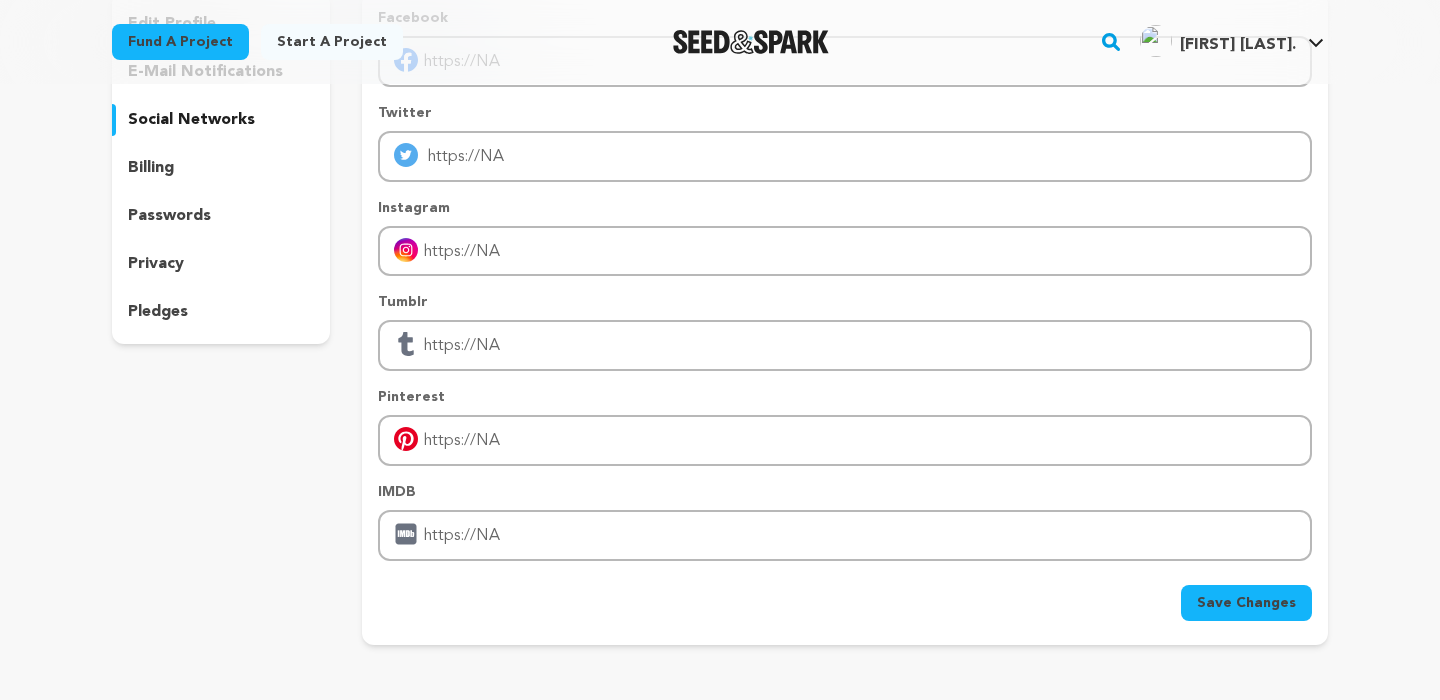 scroll, scrollTop: 258, scrollLeft: 0, axis: vertical 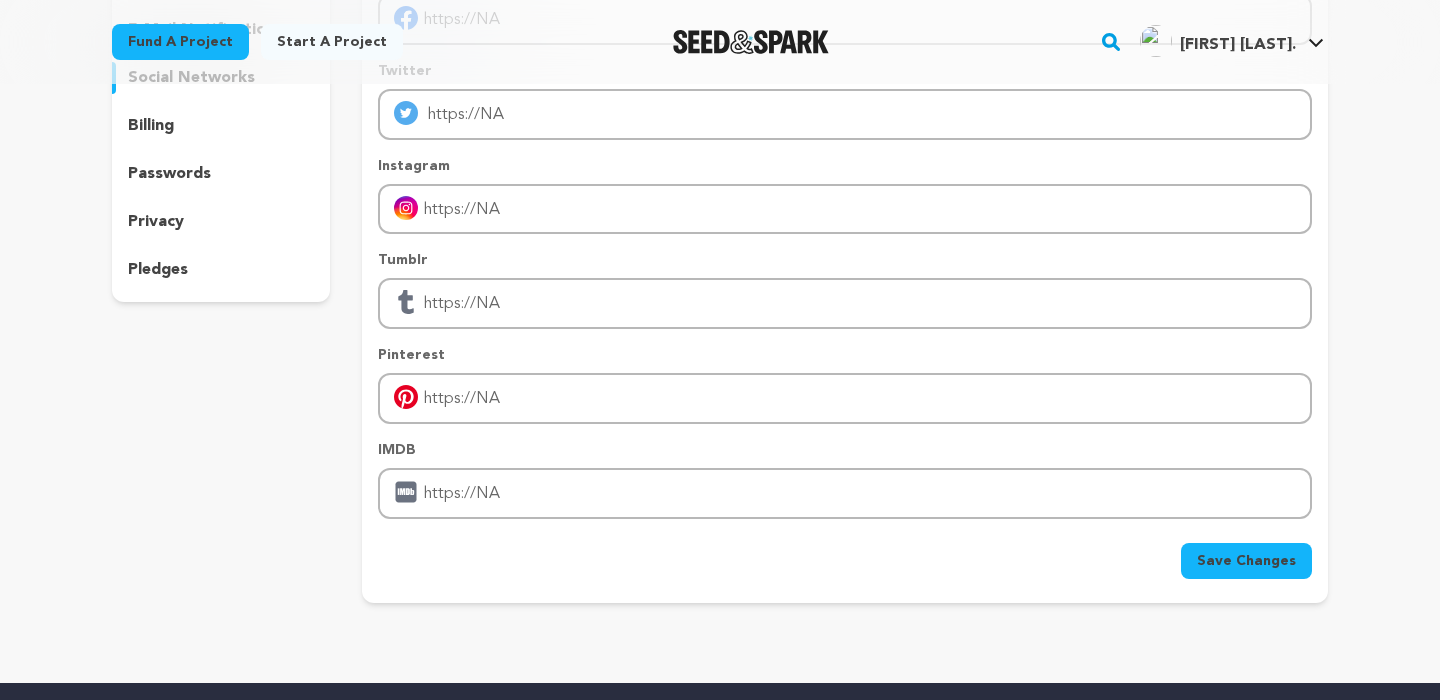 click on "privacy" at bounding box center [156, 222] 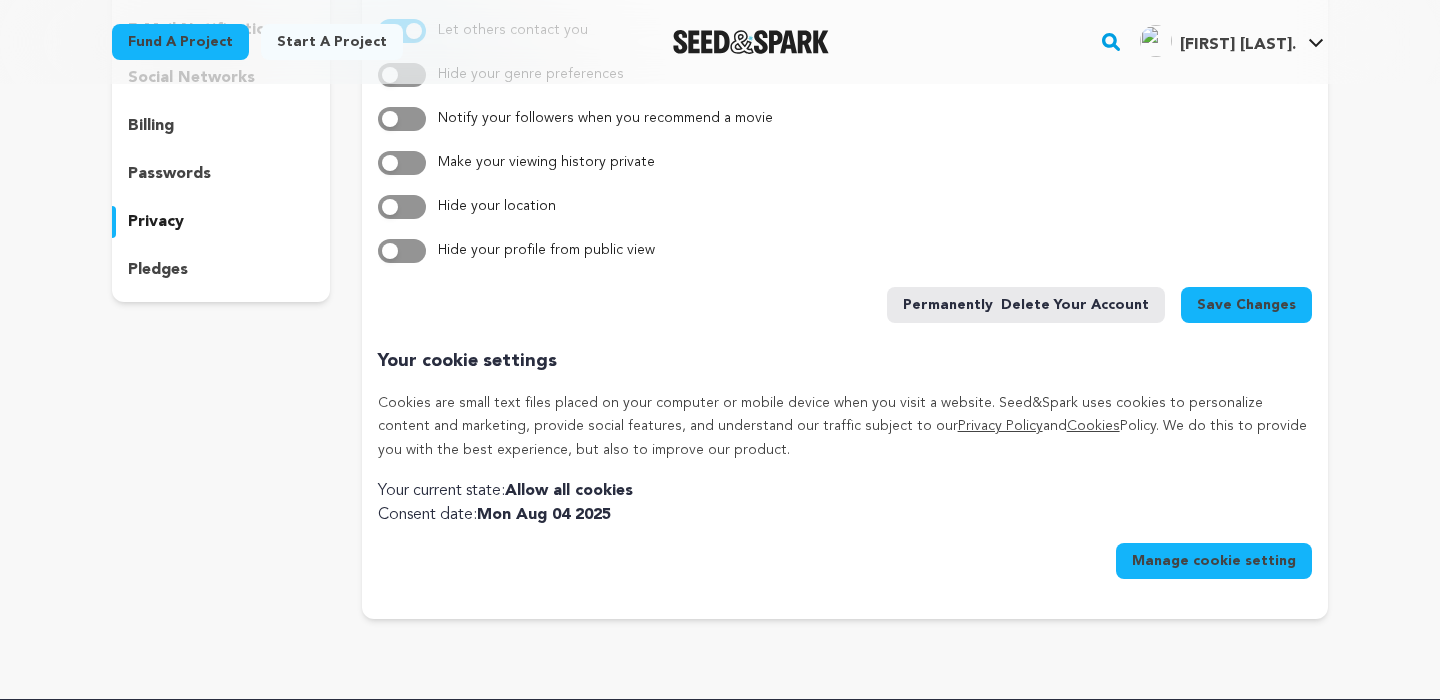 click on "Permanently  delete your account" at bounding box center [1026, 305] 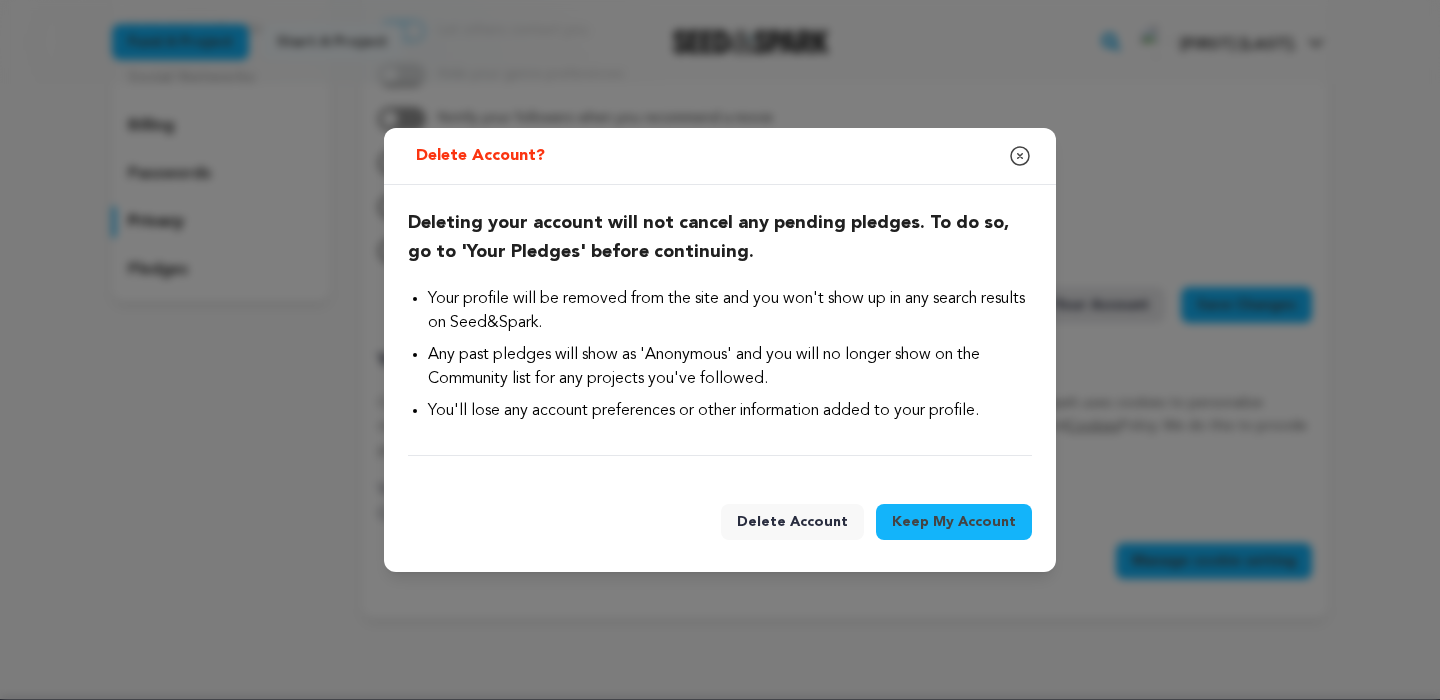 click on "Delete Account" at bounding box center [792, 522] 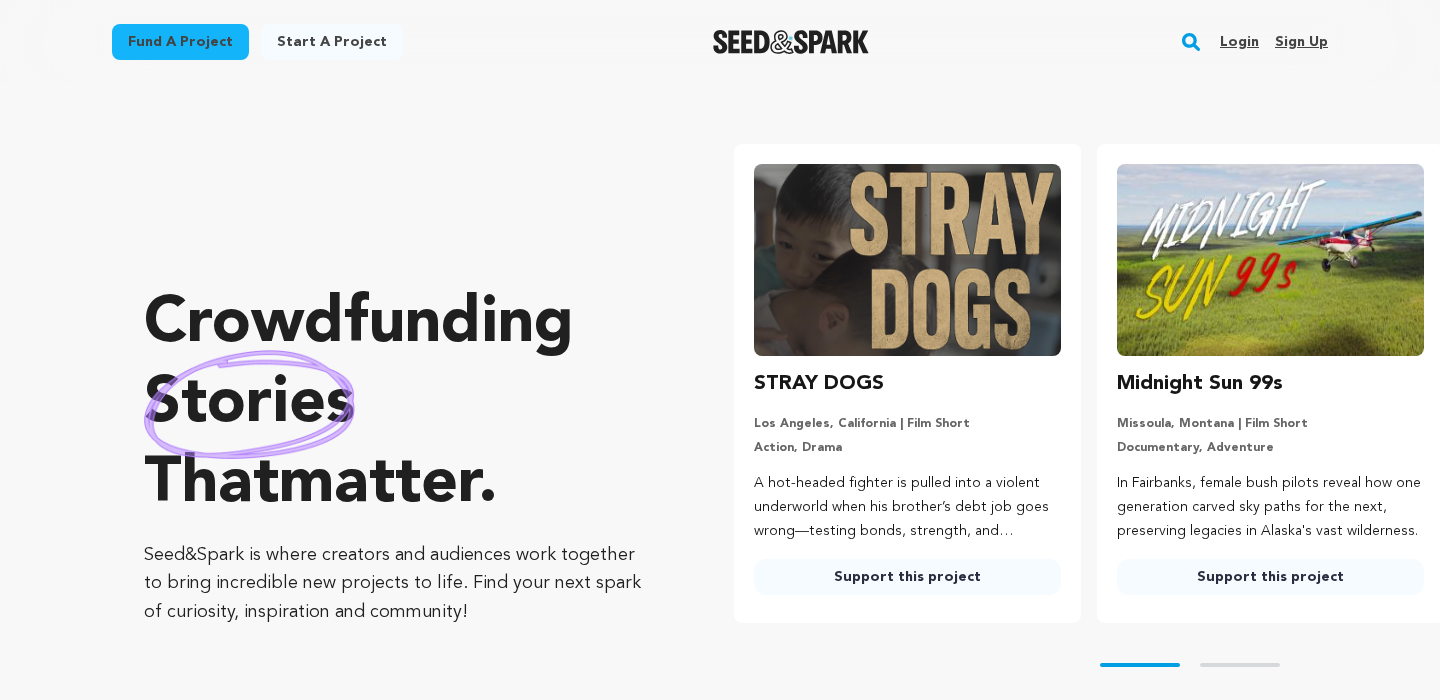 scroll, scrollTop: 0, scrollLeft: 0, axis: both 